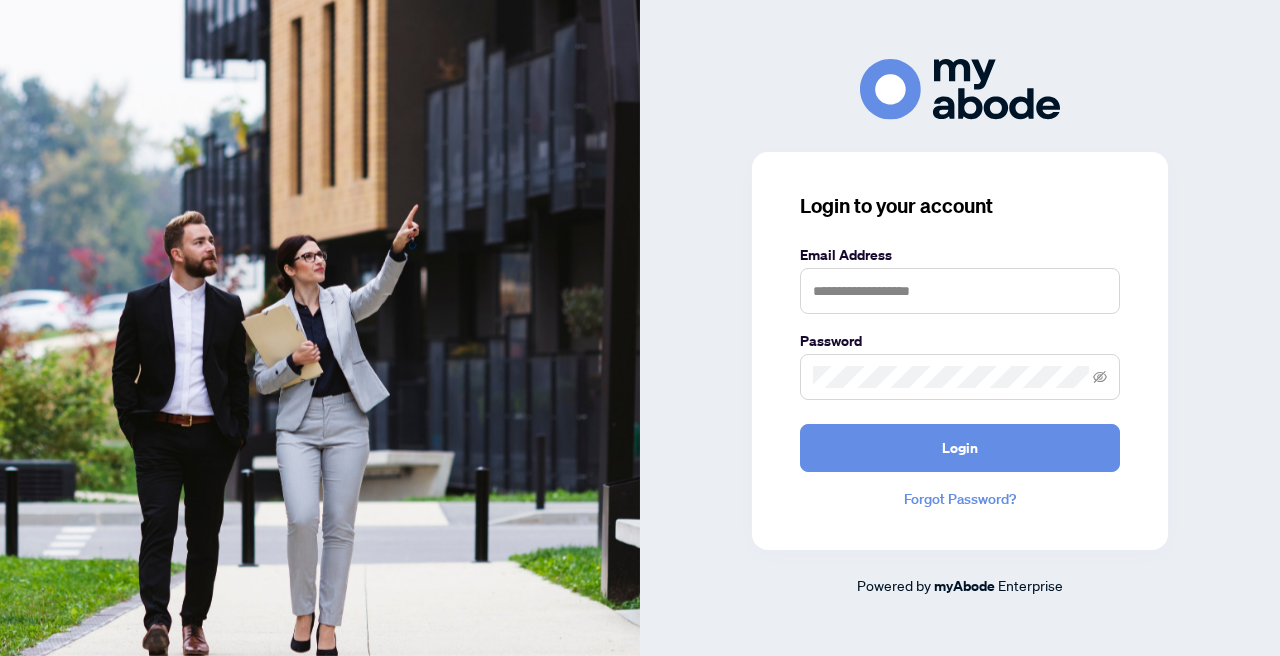 scroll, scrollTop: 0, scrollLeft: 0, axis: both 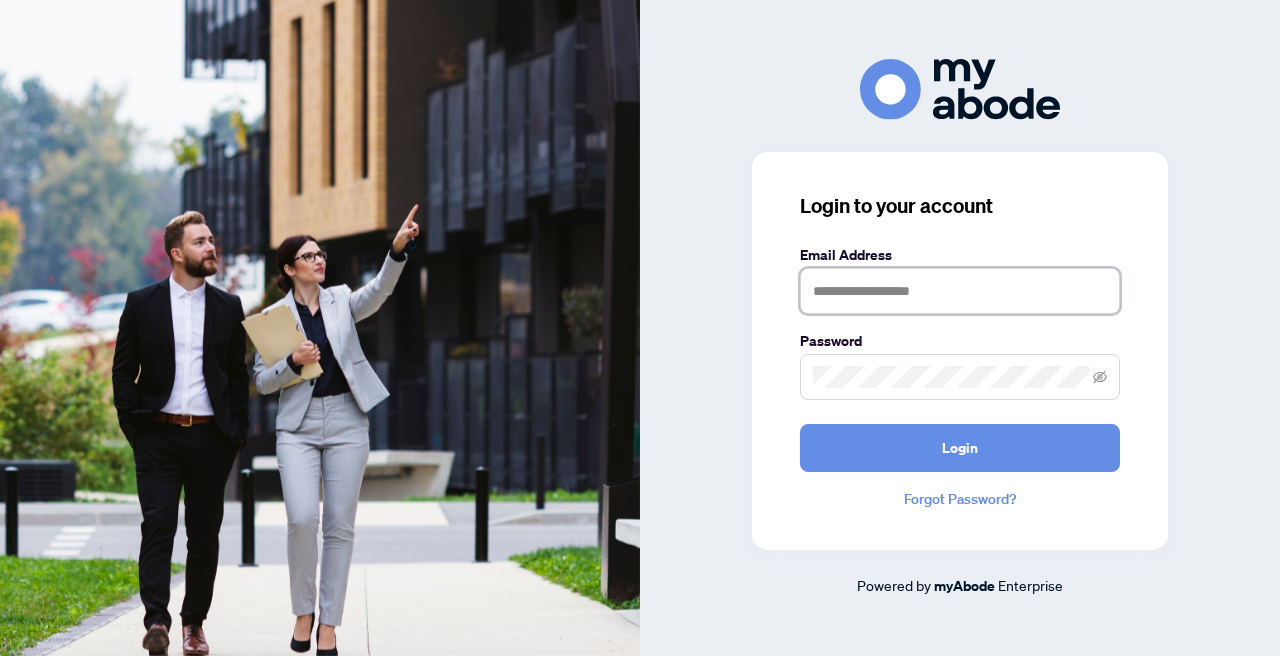 type on "**********" 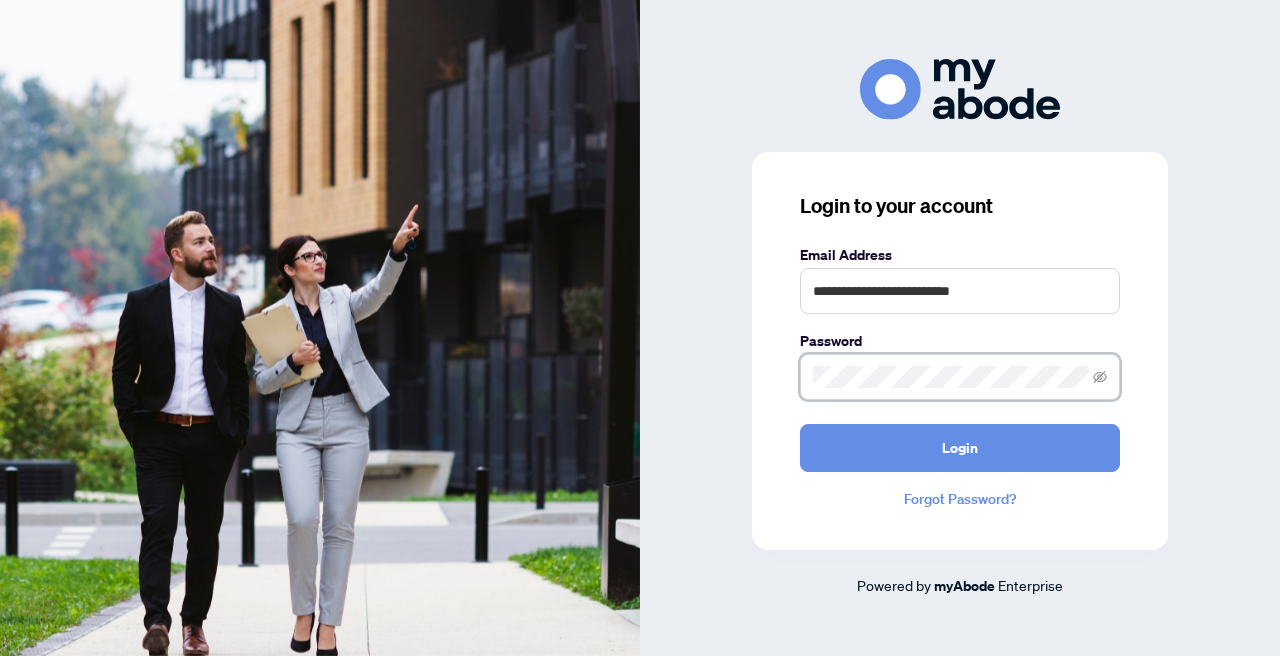 click on "Login" at bounding box center [960, 448] 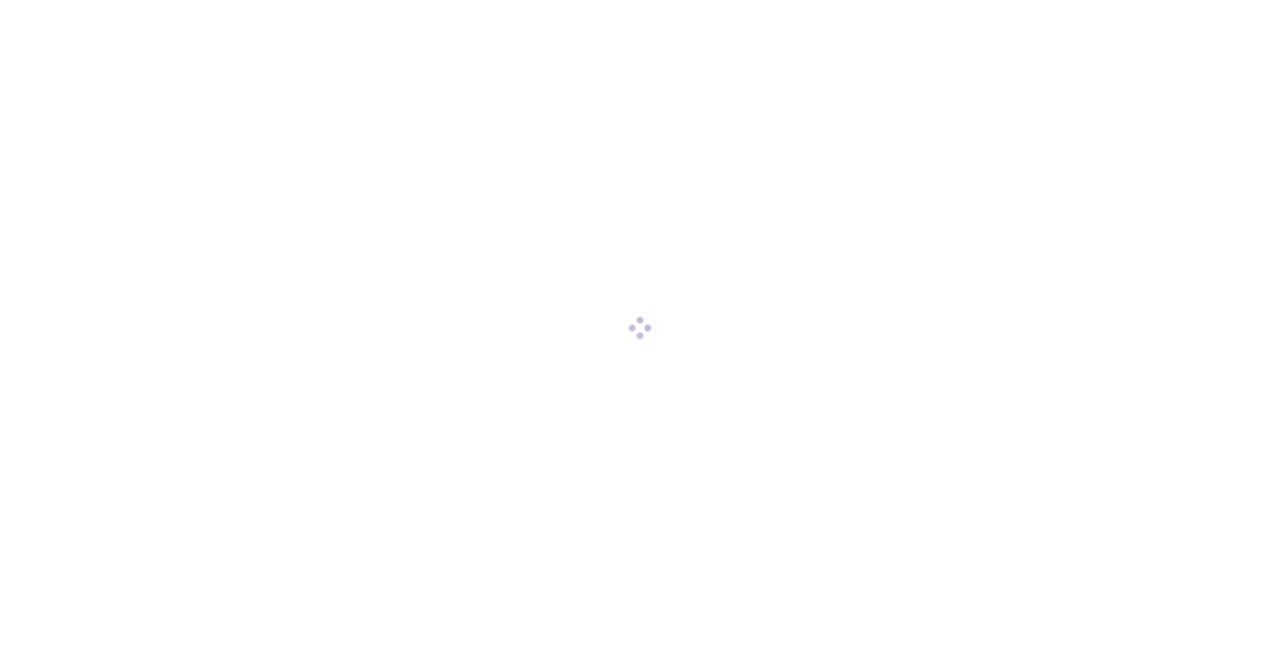 scroll, scrollTop: 0, scrollLeft: 0, axis: both 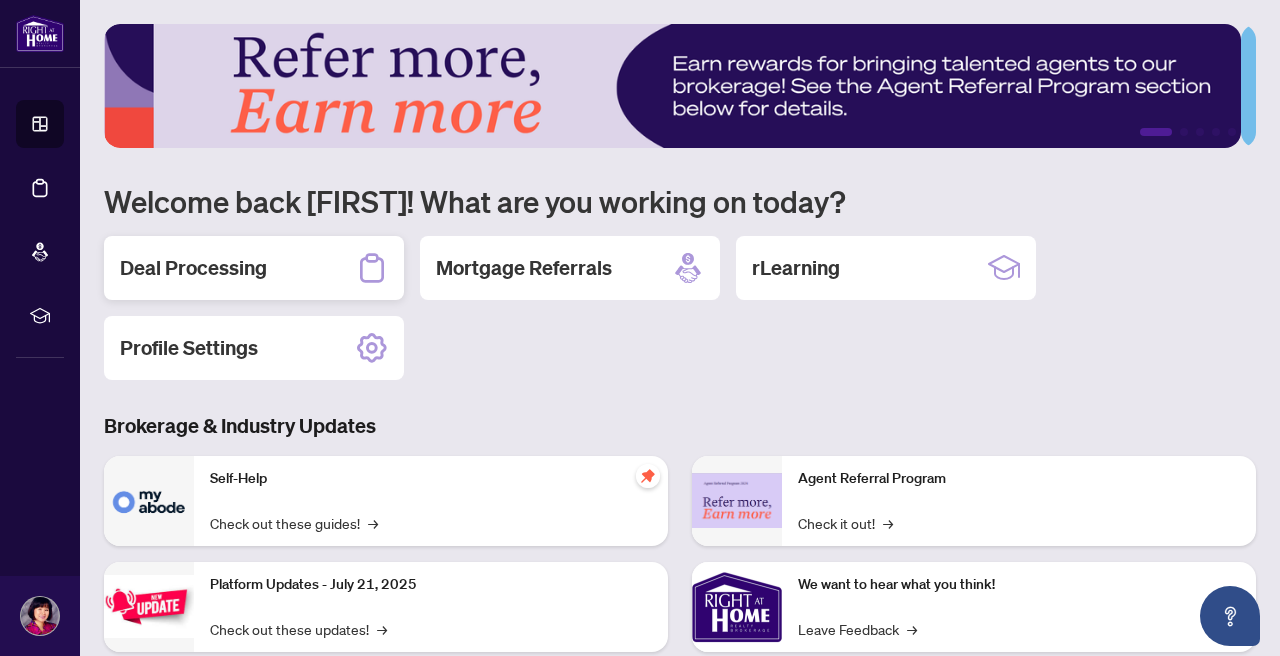 click on "Deal Processing" at bounding box center (193, 268) 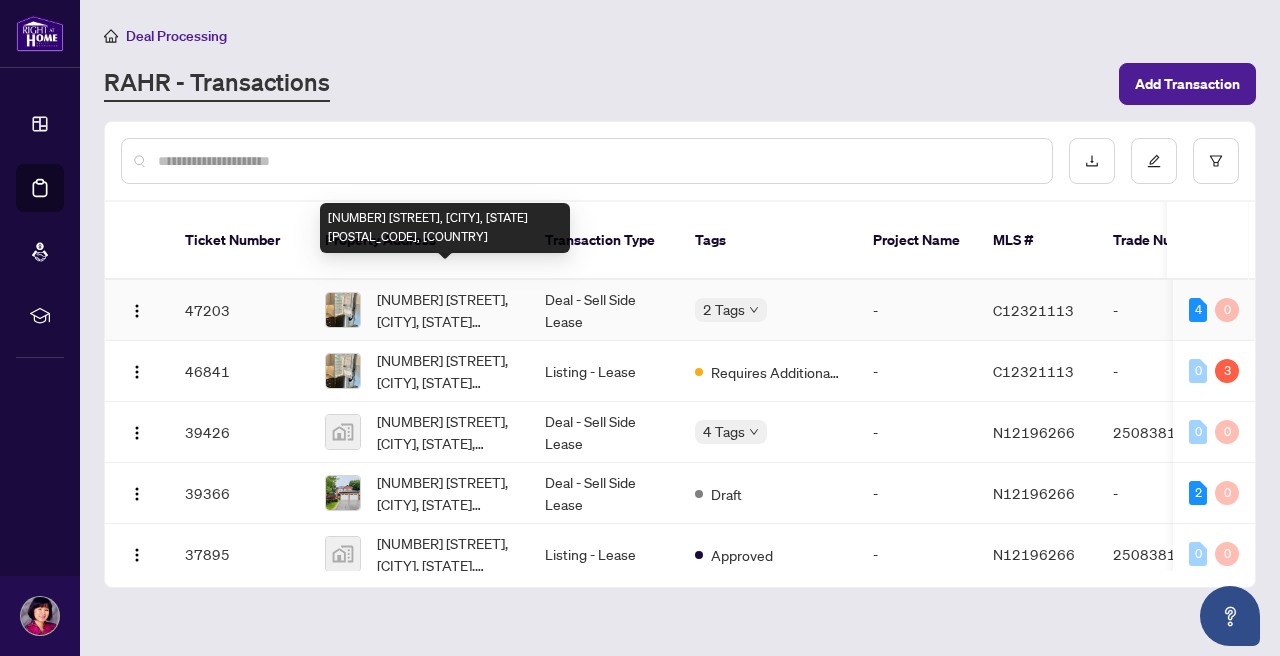 click on "[NUMBER] [STREET], [CITY], [STATE] [POSTAL_CODE], [COUNTRY]" at bounding box center [445, 310] 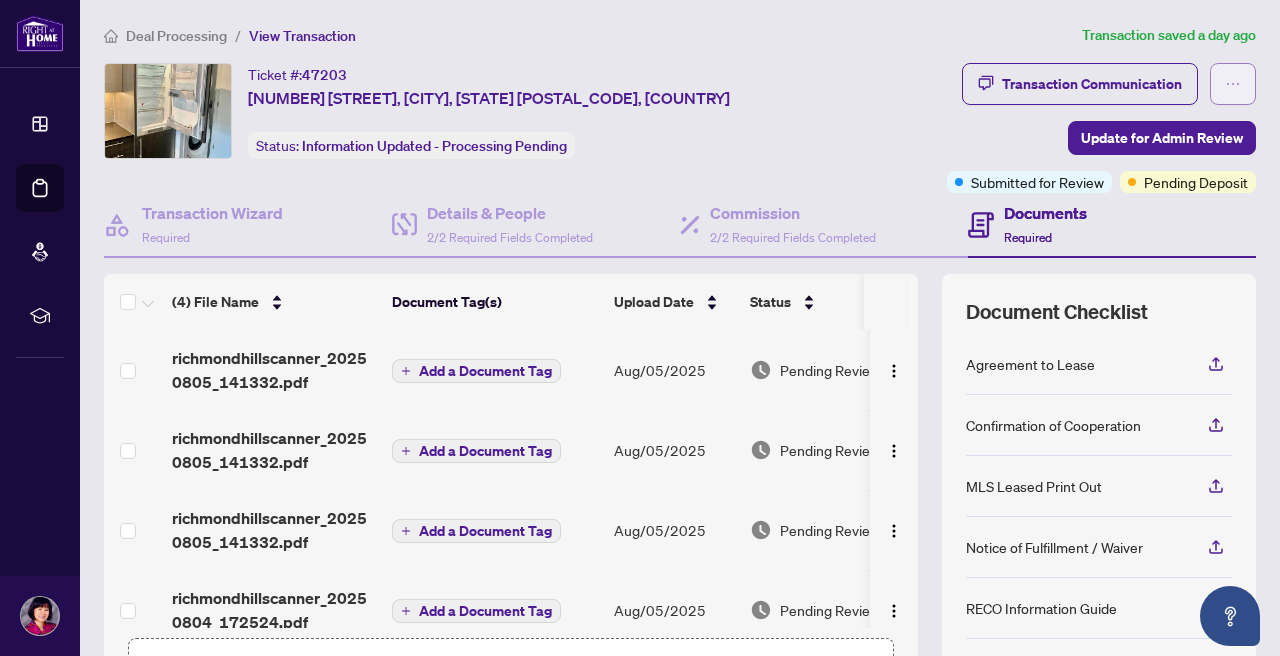 click 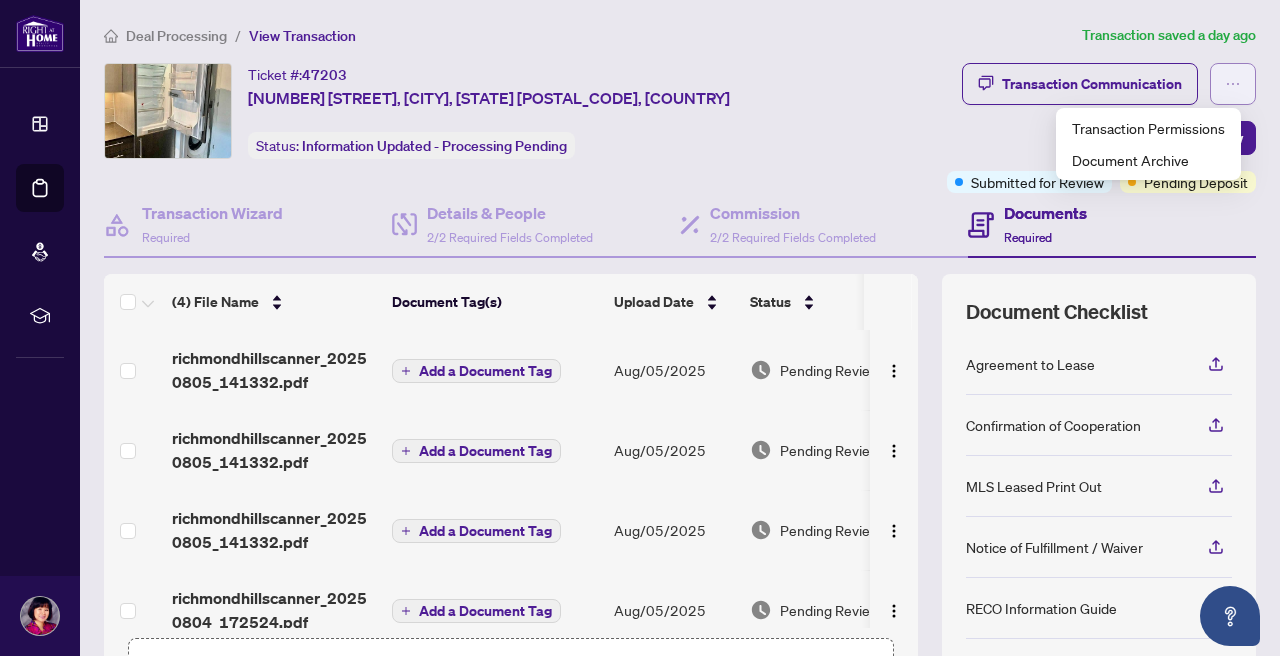 click 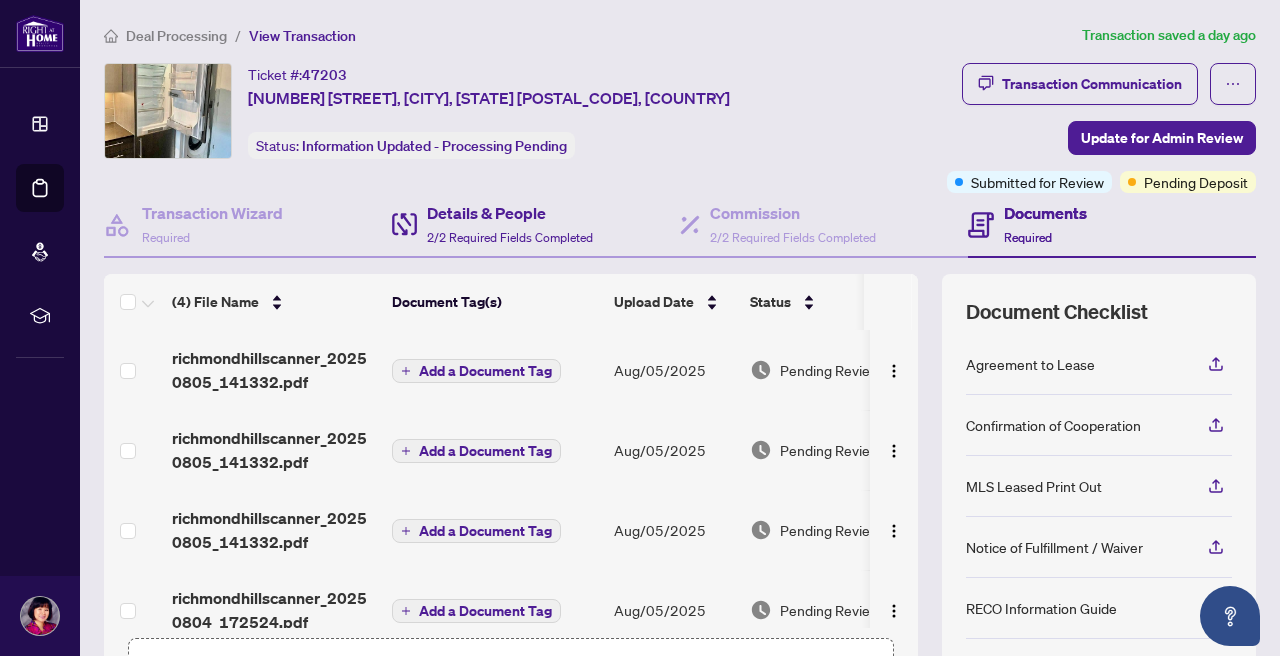 scroll, scrollTop: 0, scrollLeft: 0, axis: both 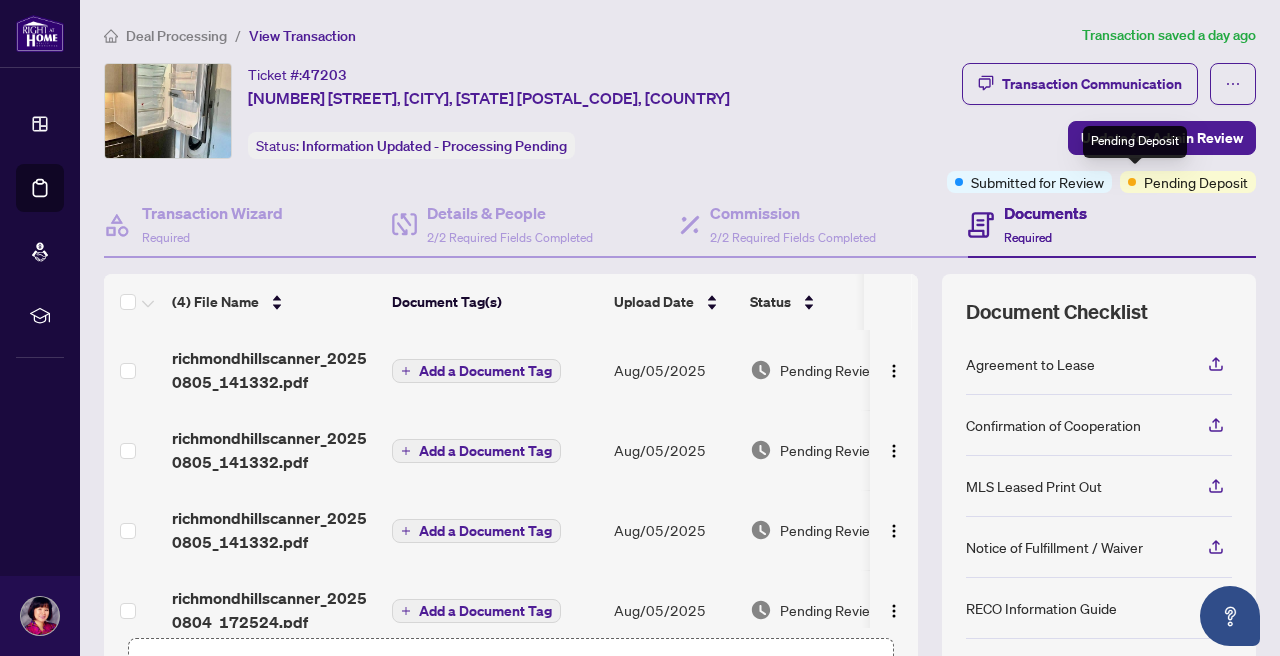 click on "Pending Deposit" at bounding box center [1196, 182] 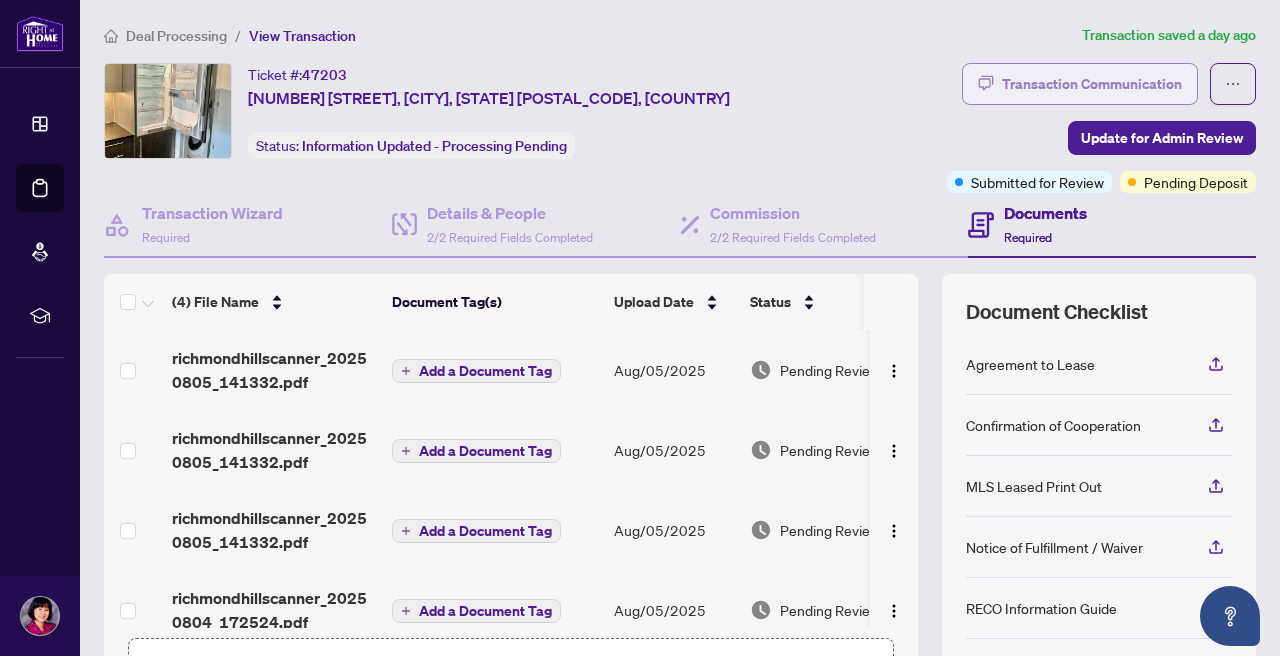 click on "Transaction Communication" at bounding box center [1092, 84] 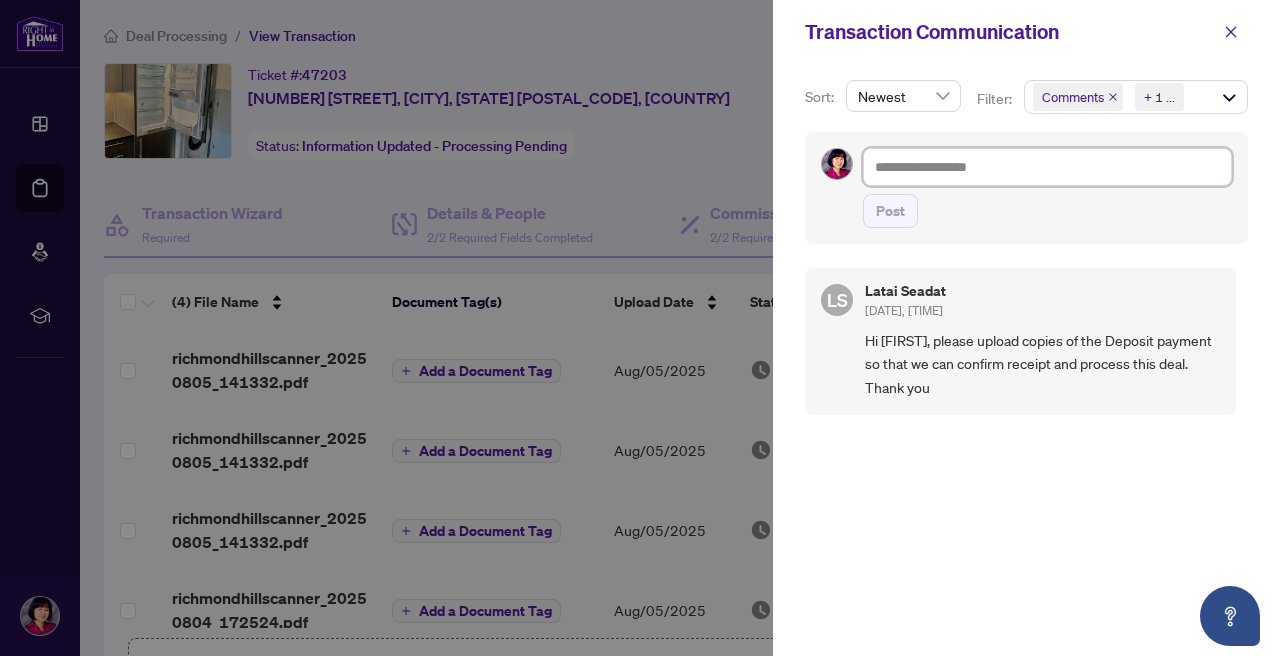 click at bounding box center [1047, 167] 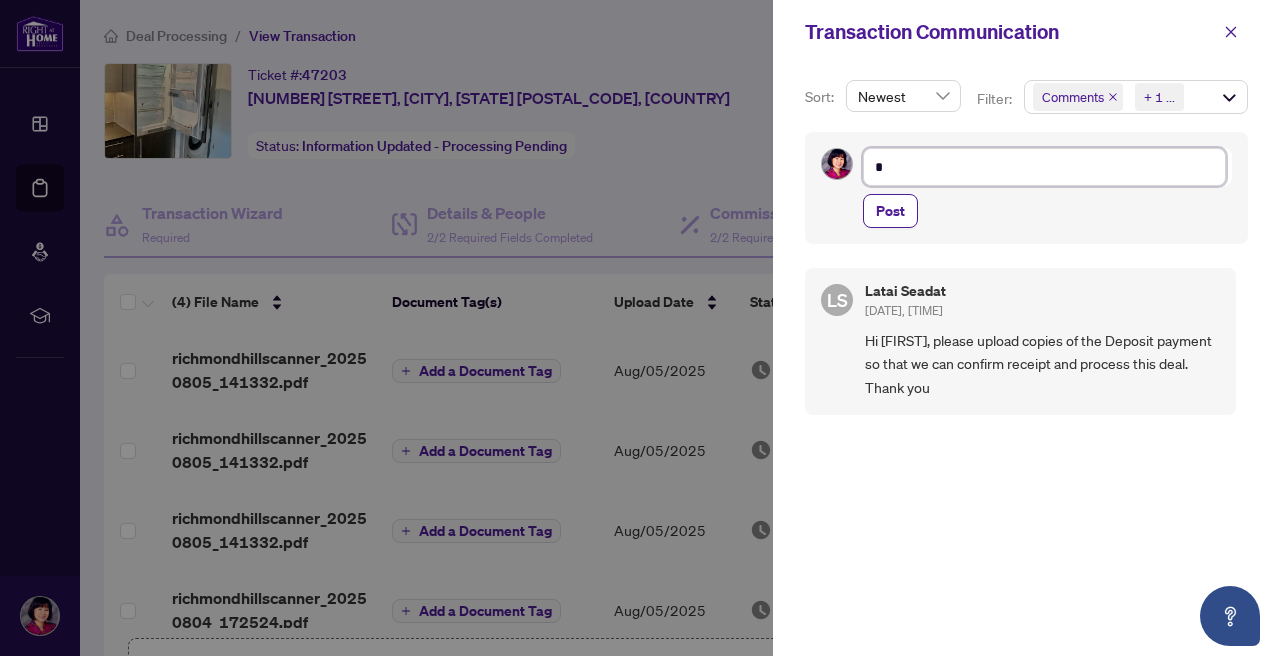type on "**" 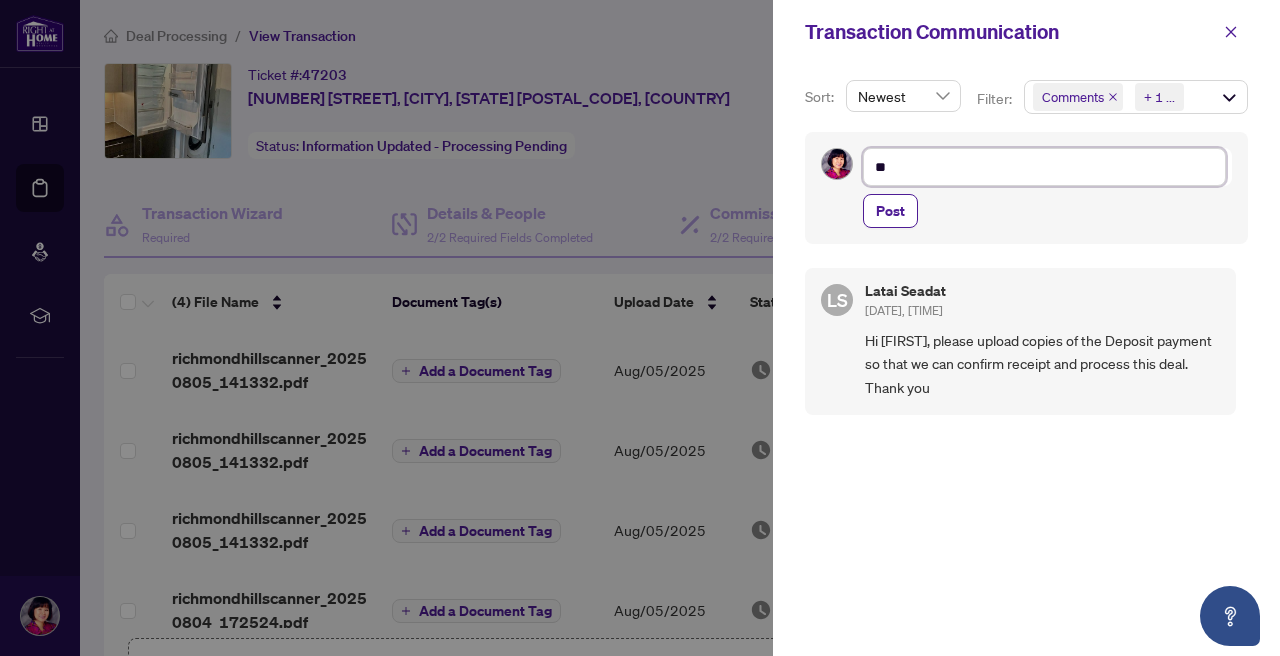 type on "**" 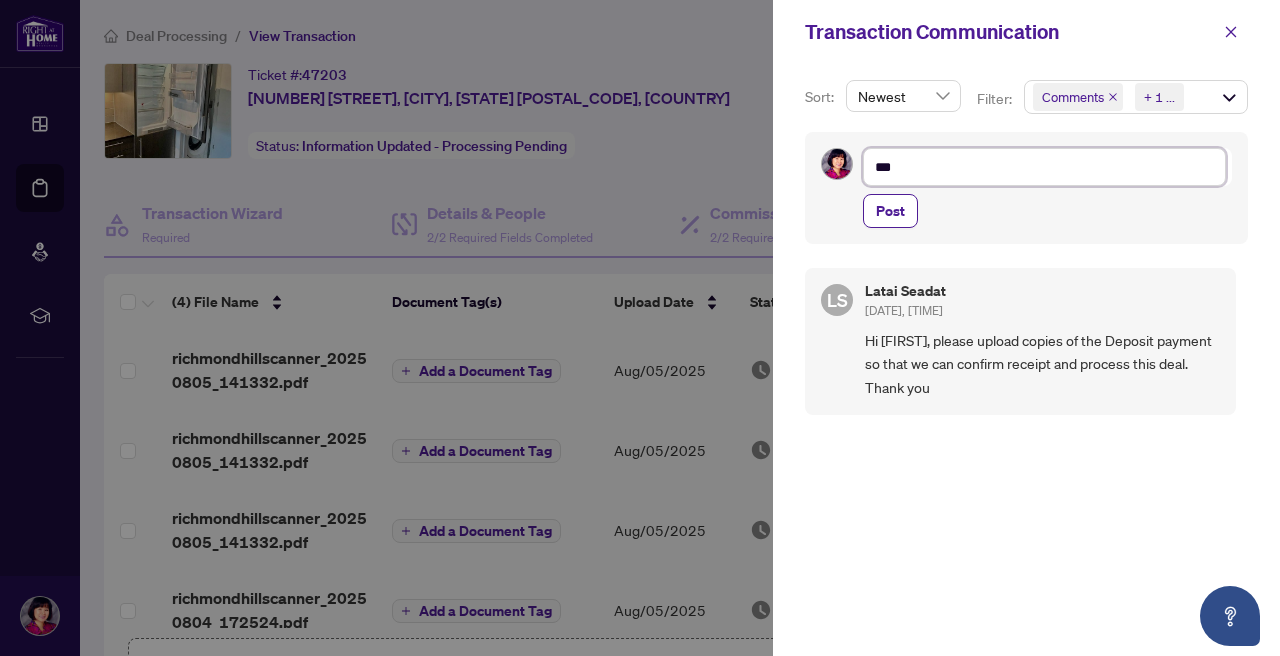 type on "****" 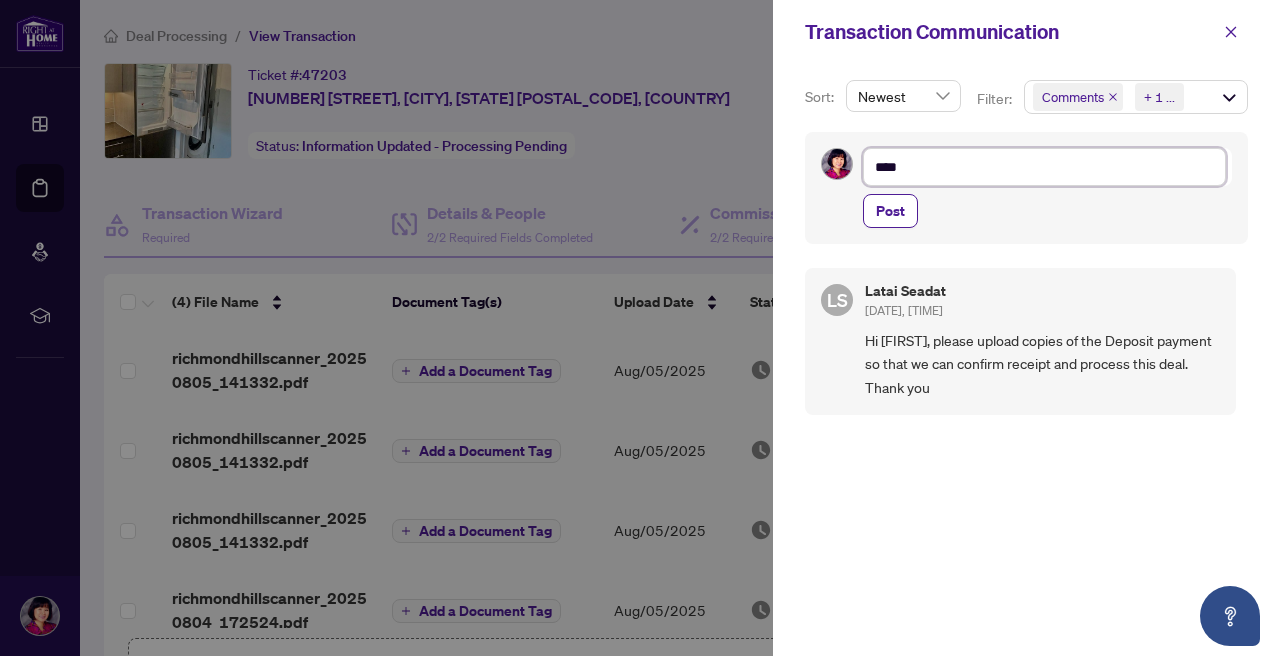 type on "*****" 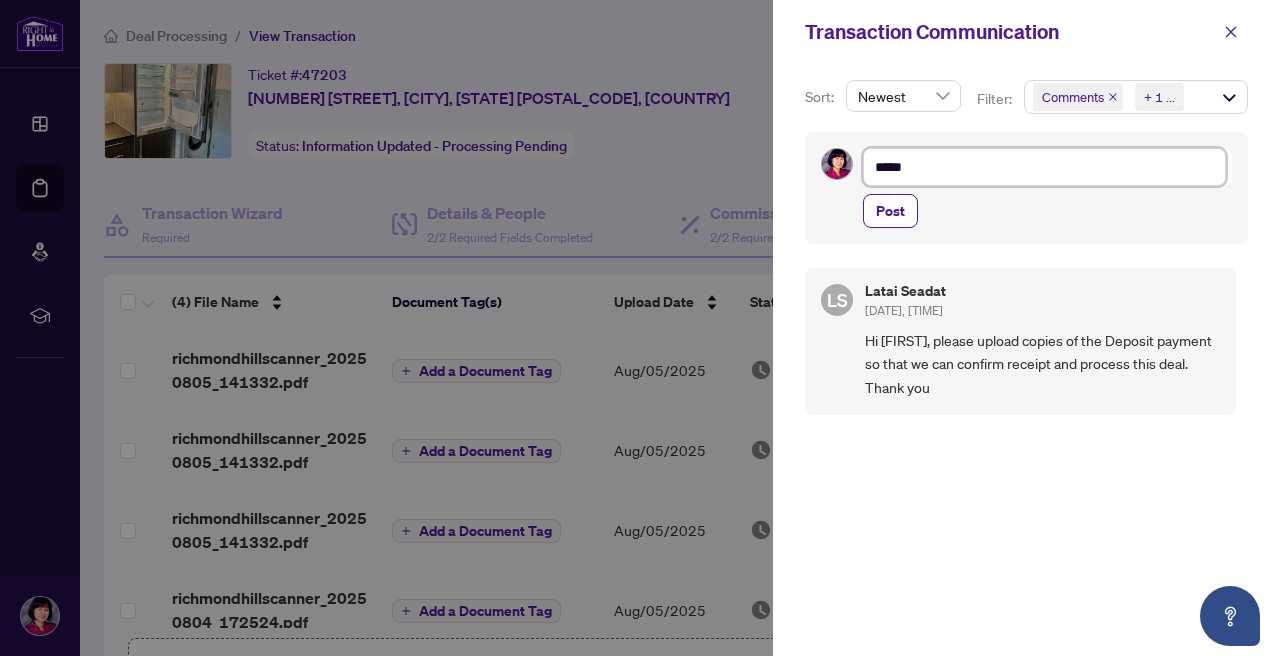 type on "******" 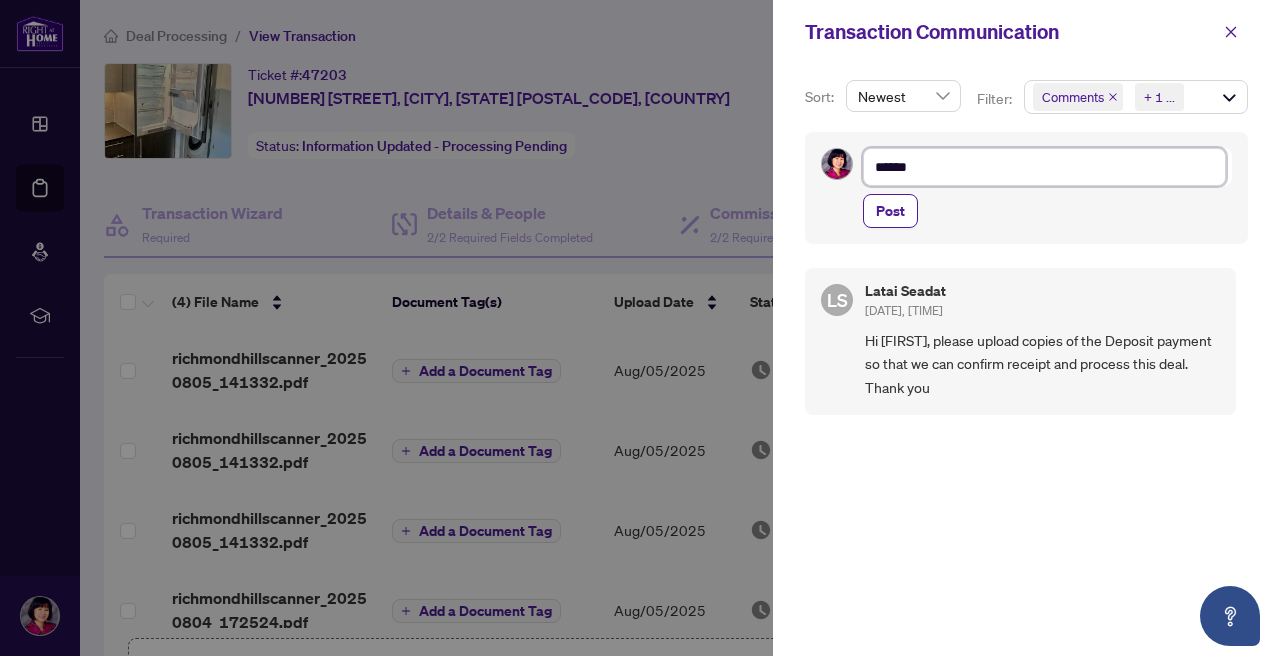 type on "******" 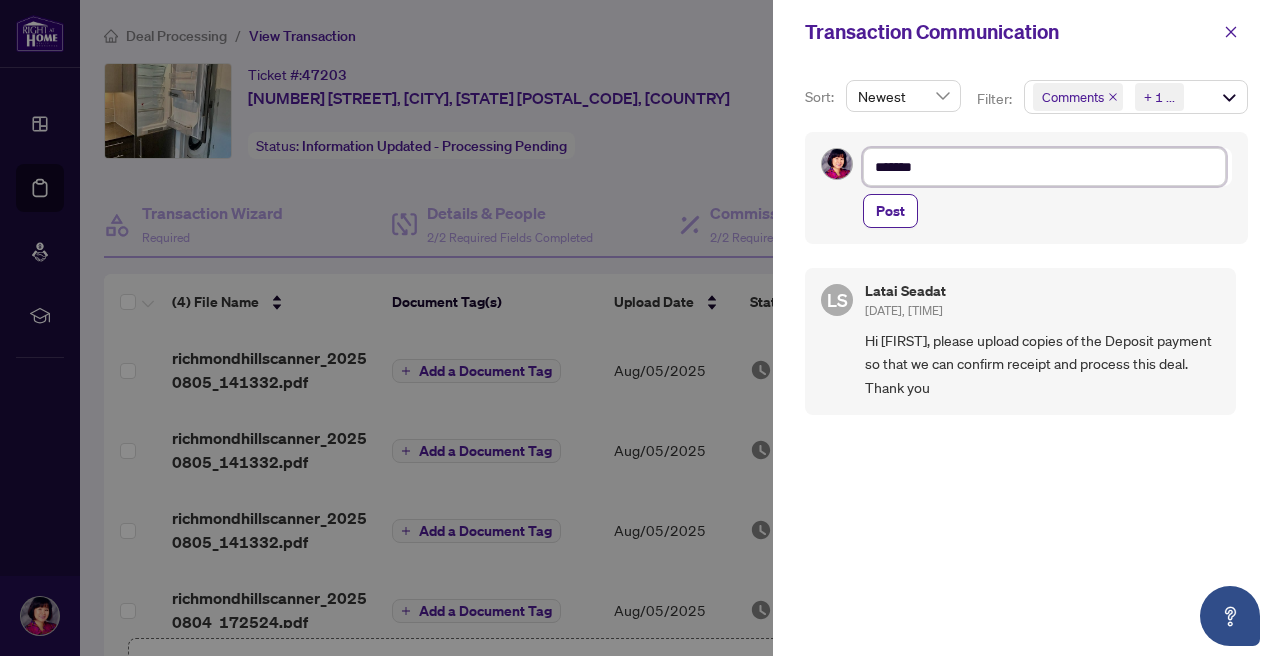 type on "********" 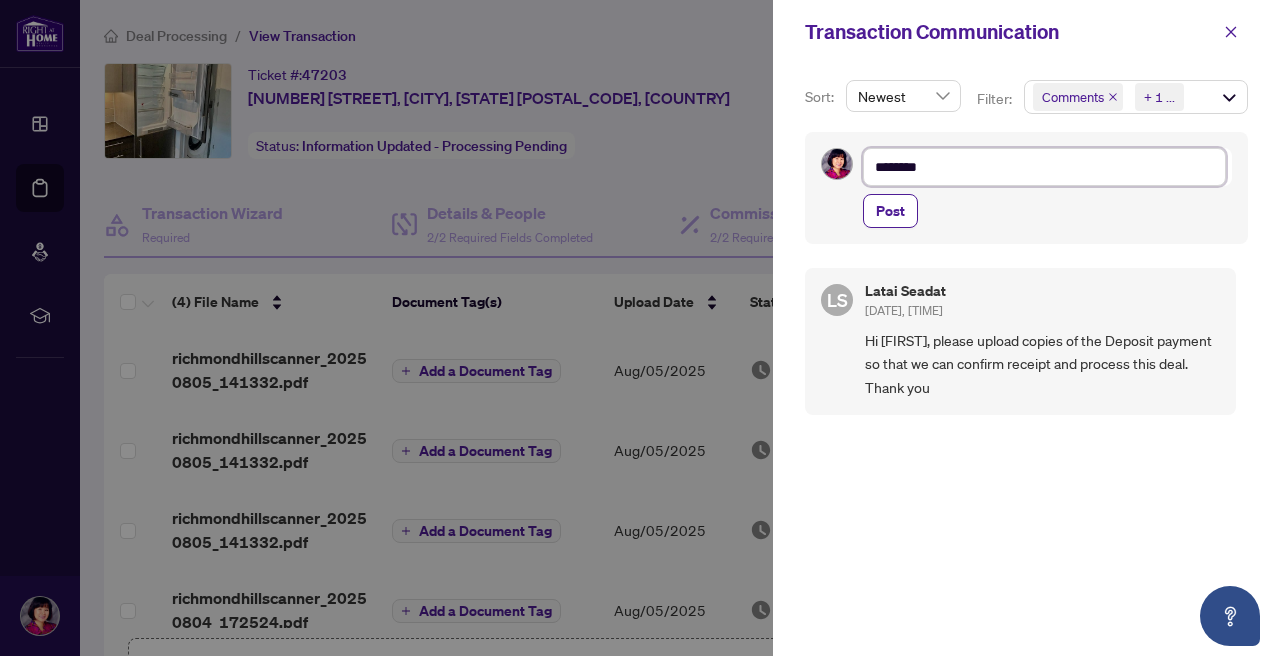 type on "*********" 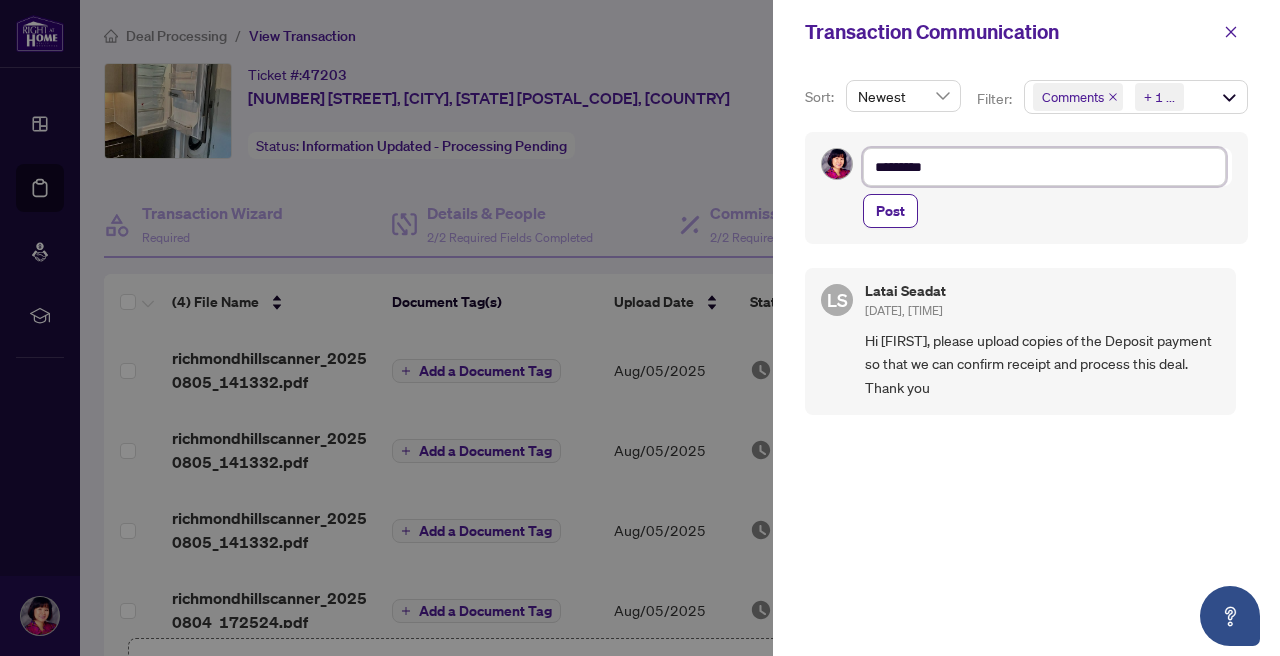 type on "**********" 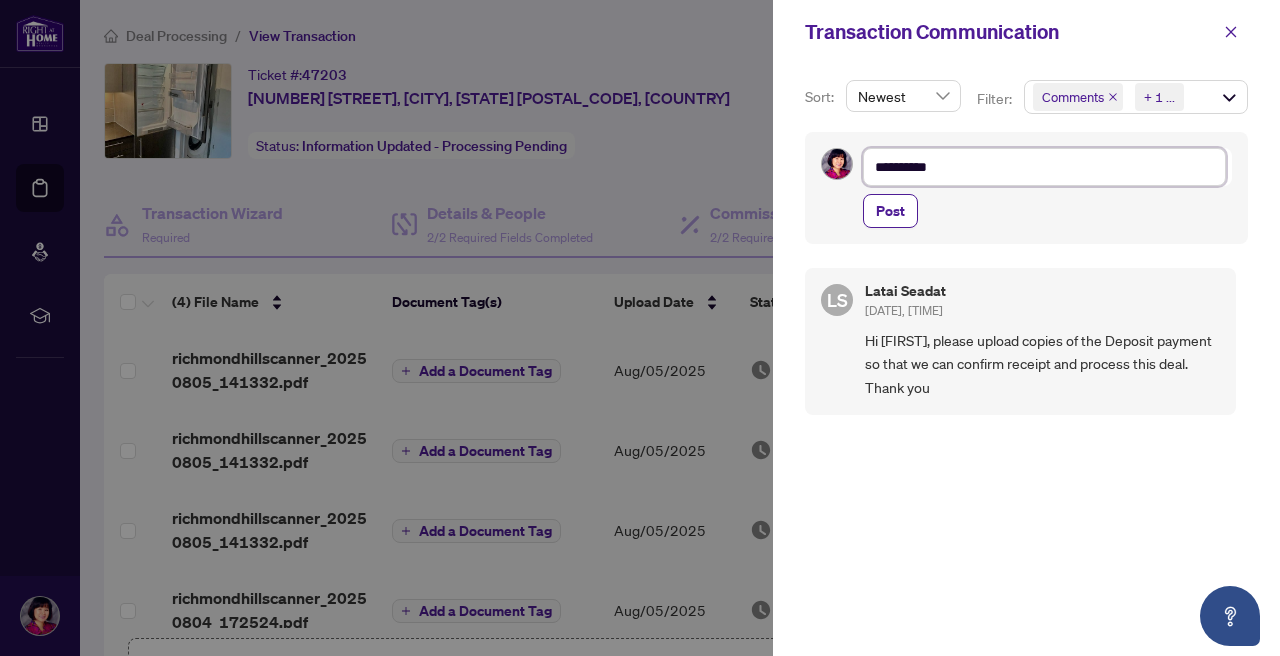 type on "**********" 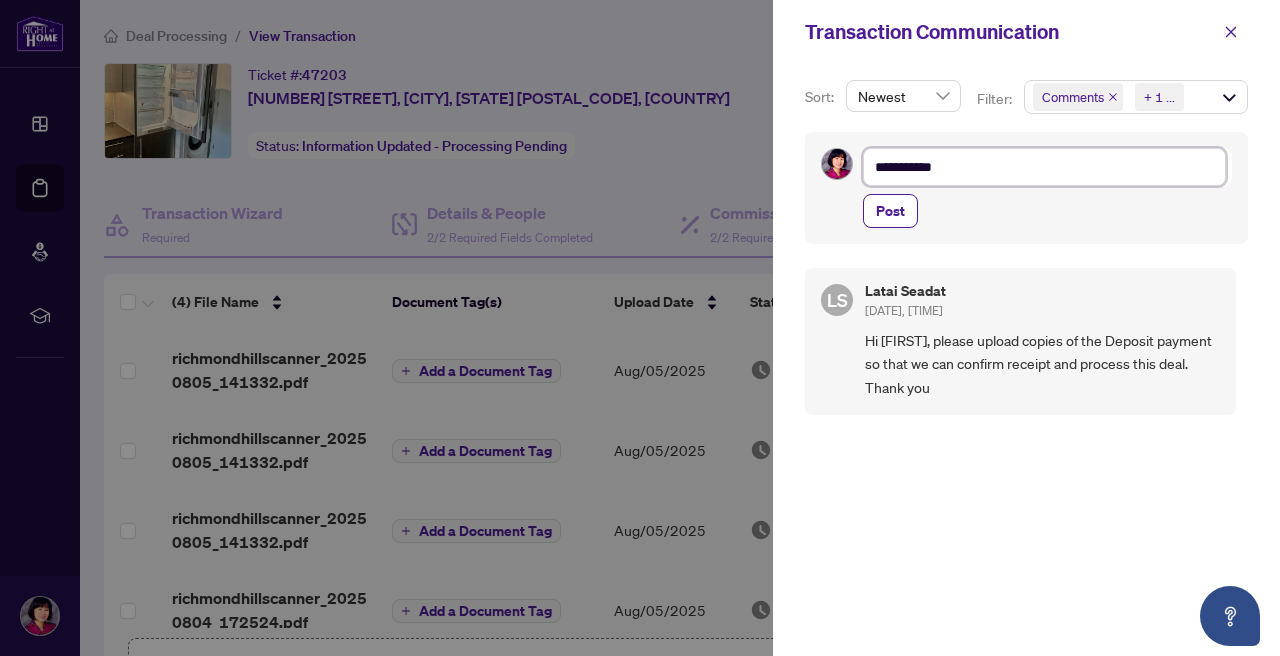 type on "**********" 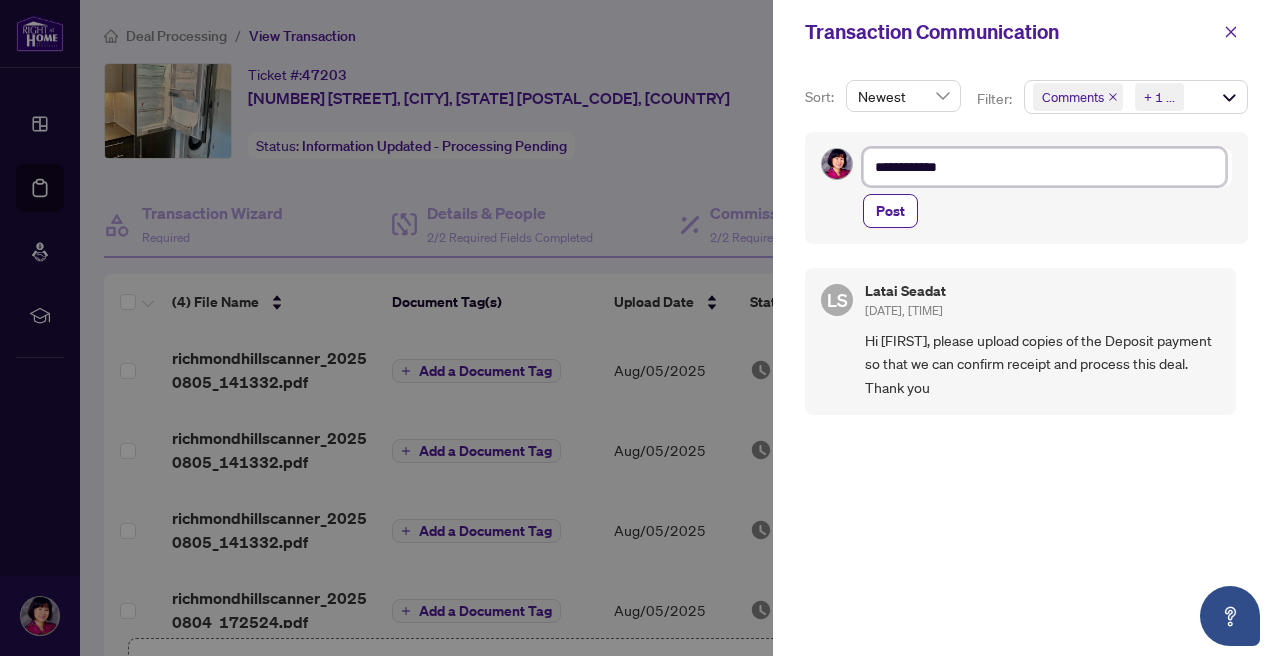 type on "**********" 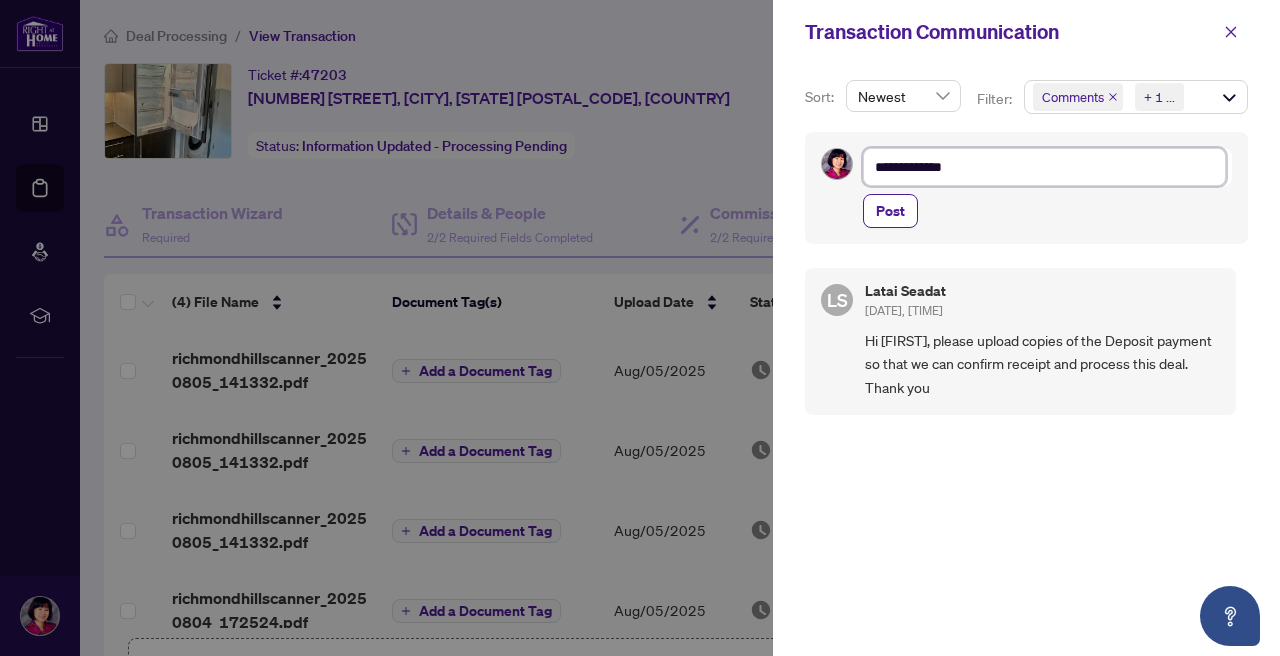 type on "**********" 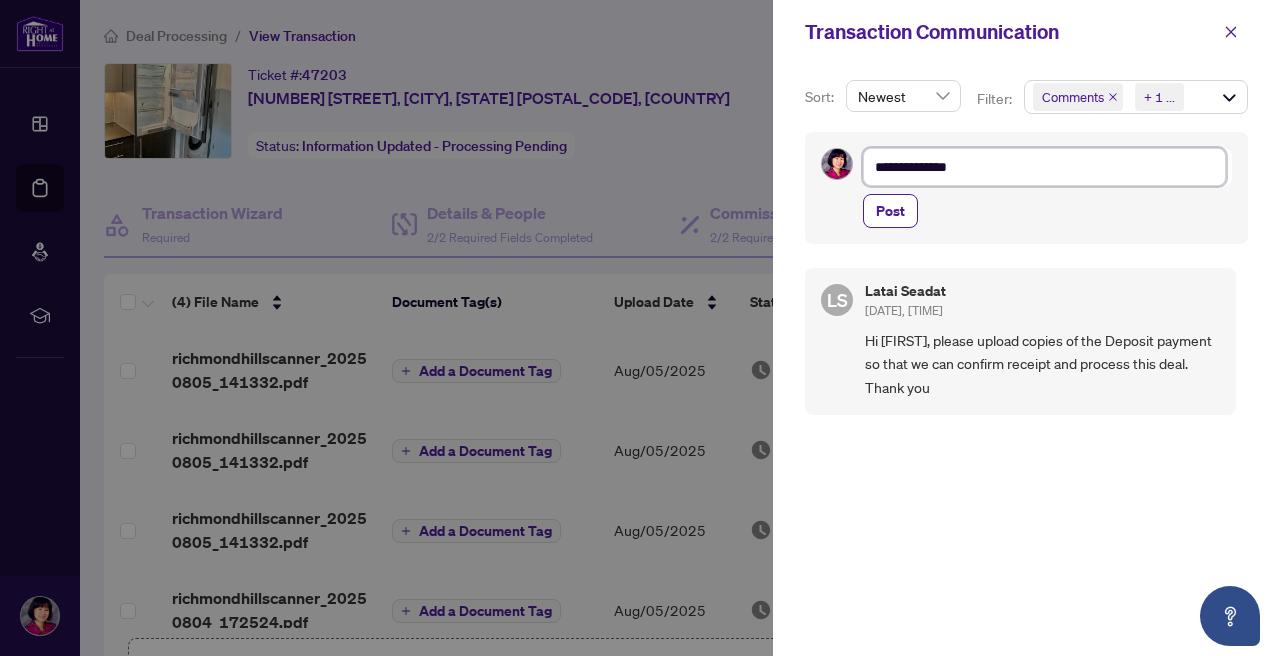 type on "**********" 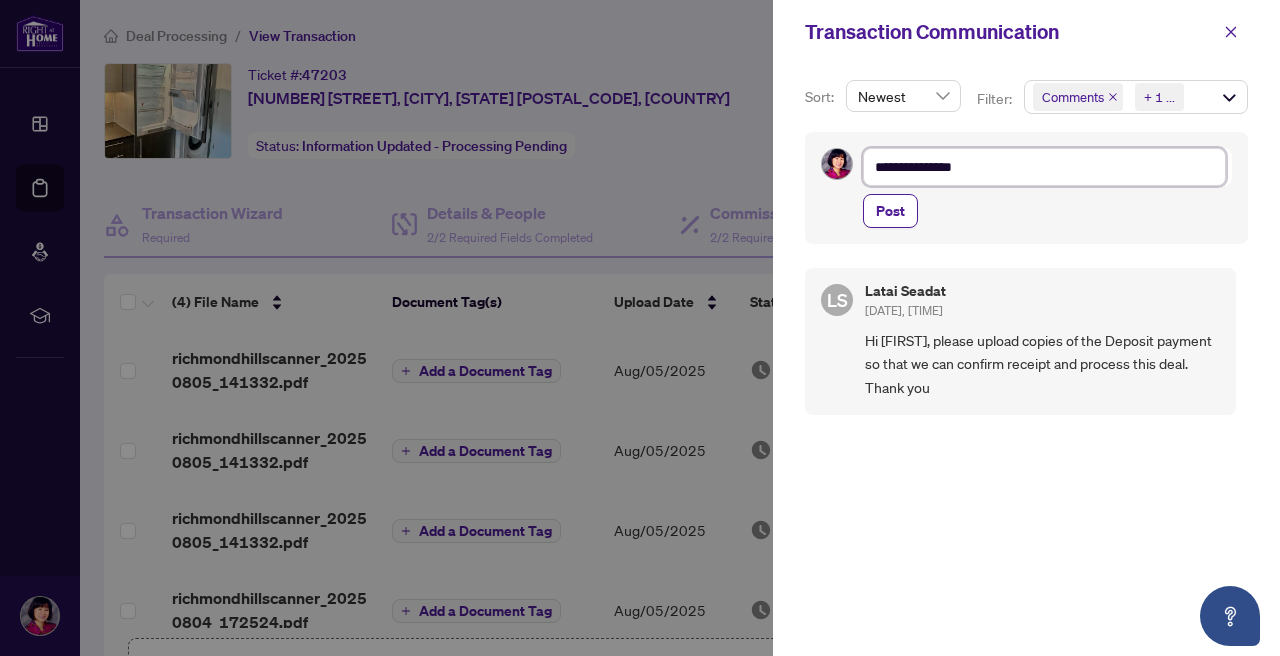 type on "**********" 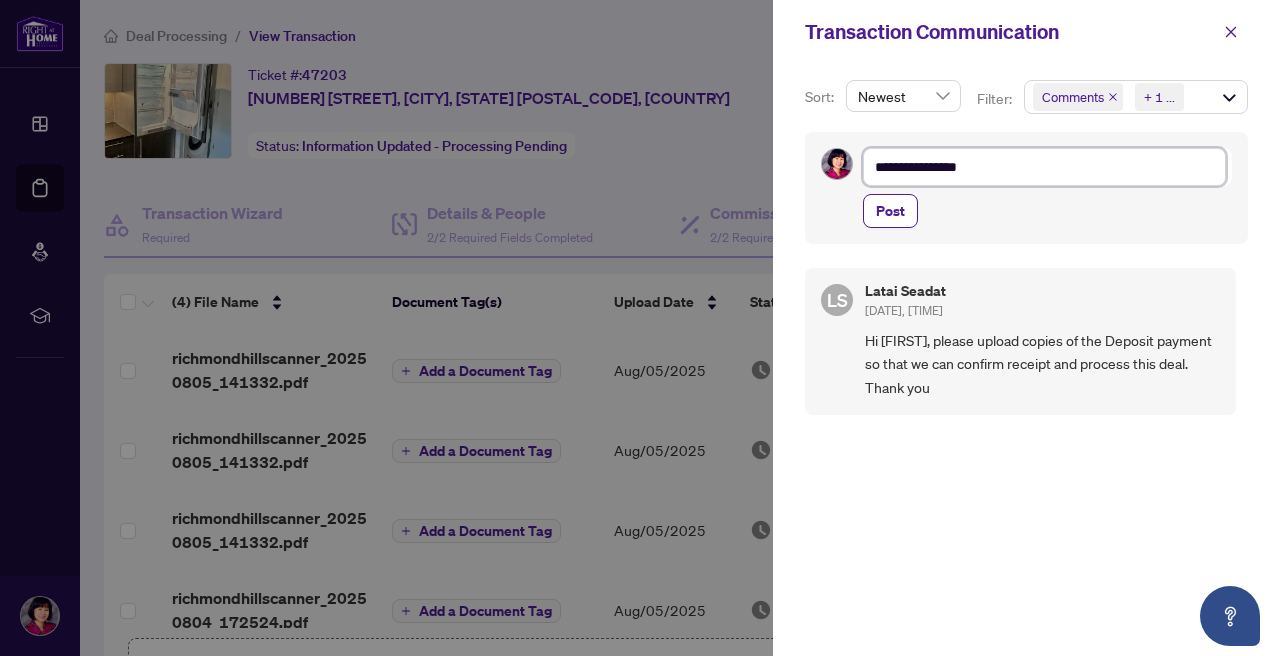 type on "**********" 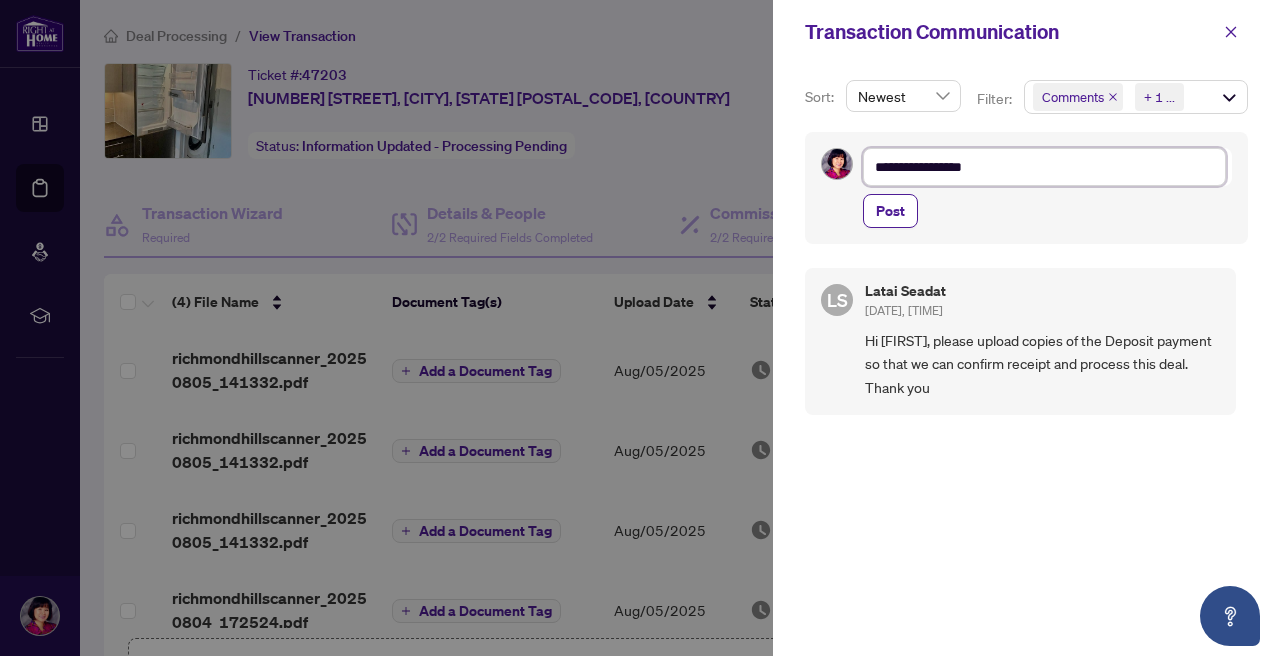 type on "**********" 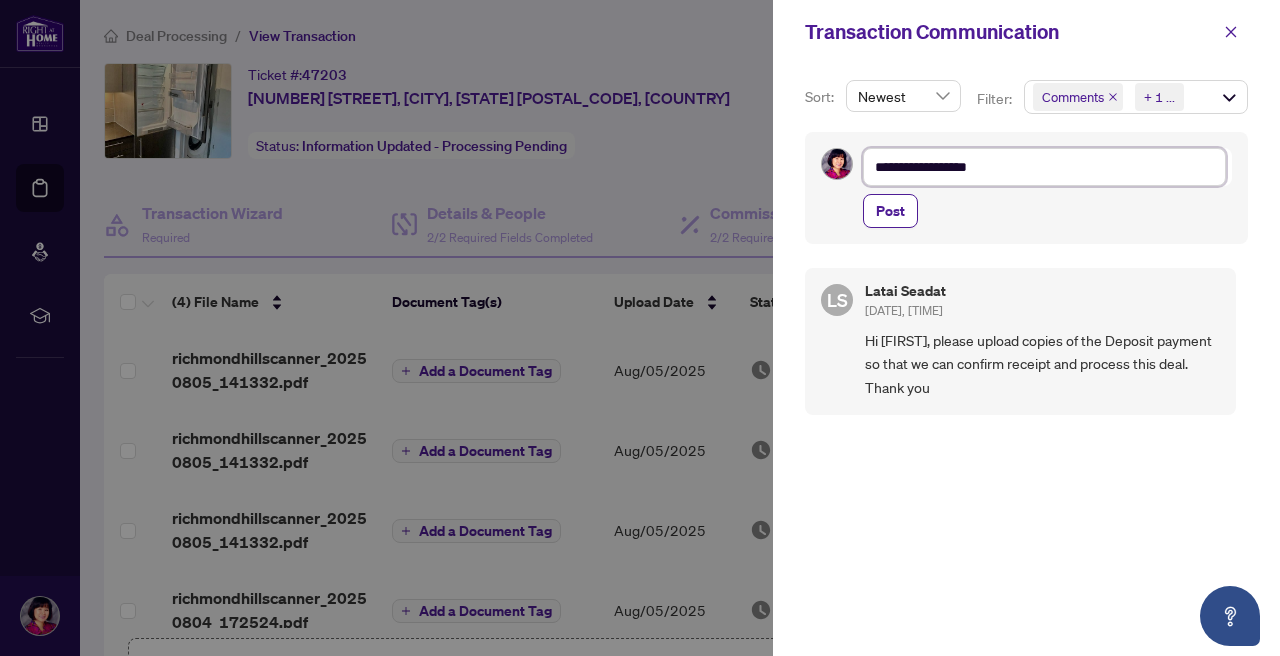 type on "**********" 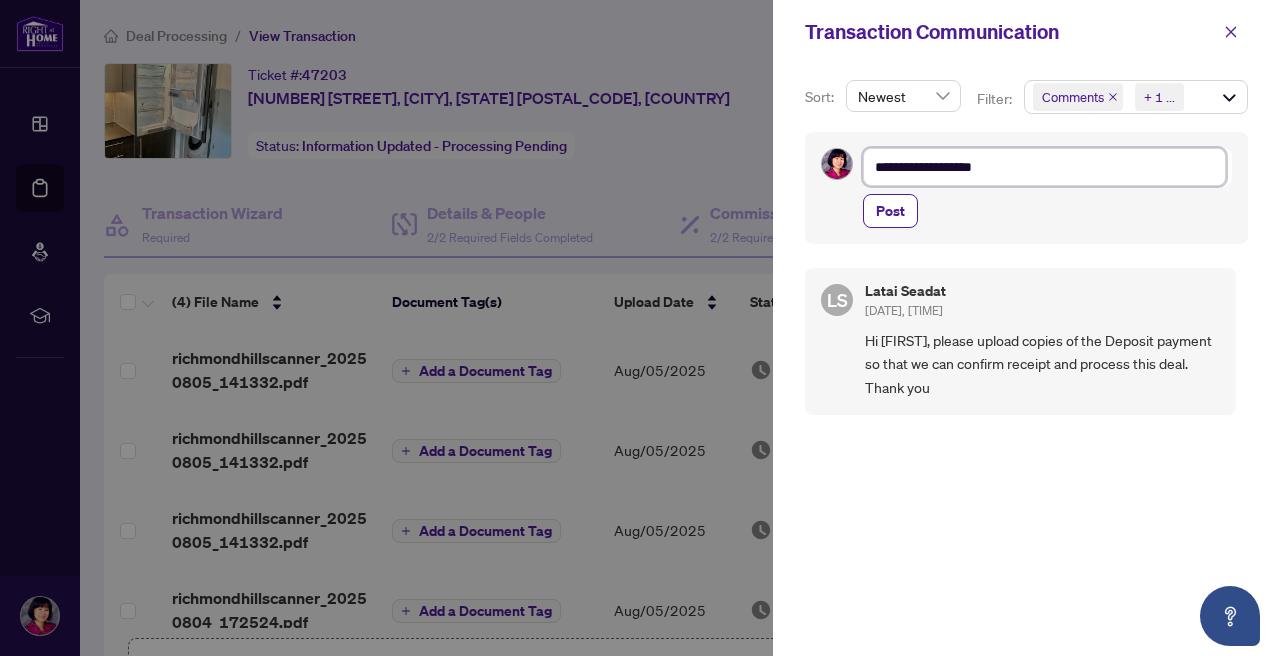 type on "**********" 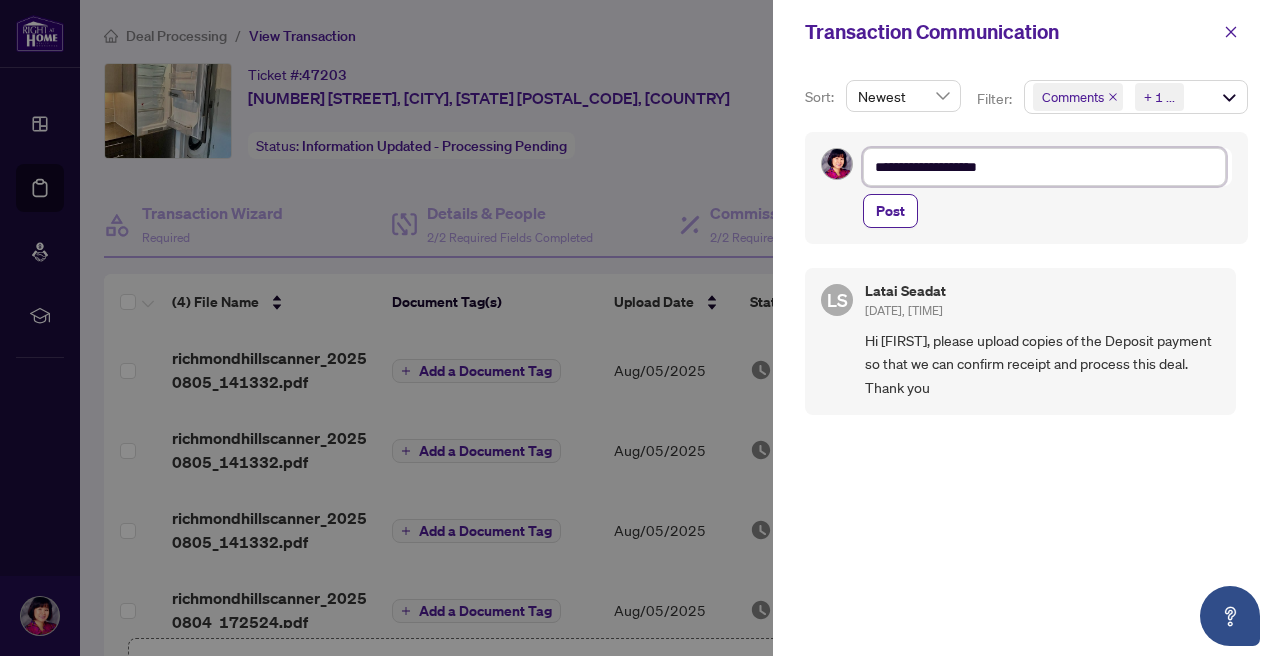 type on "**********" 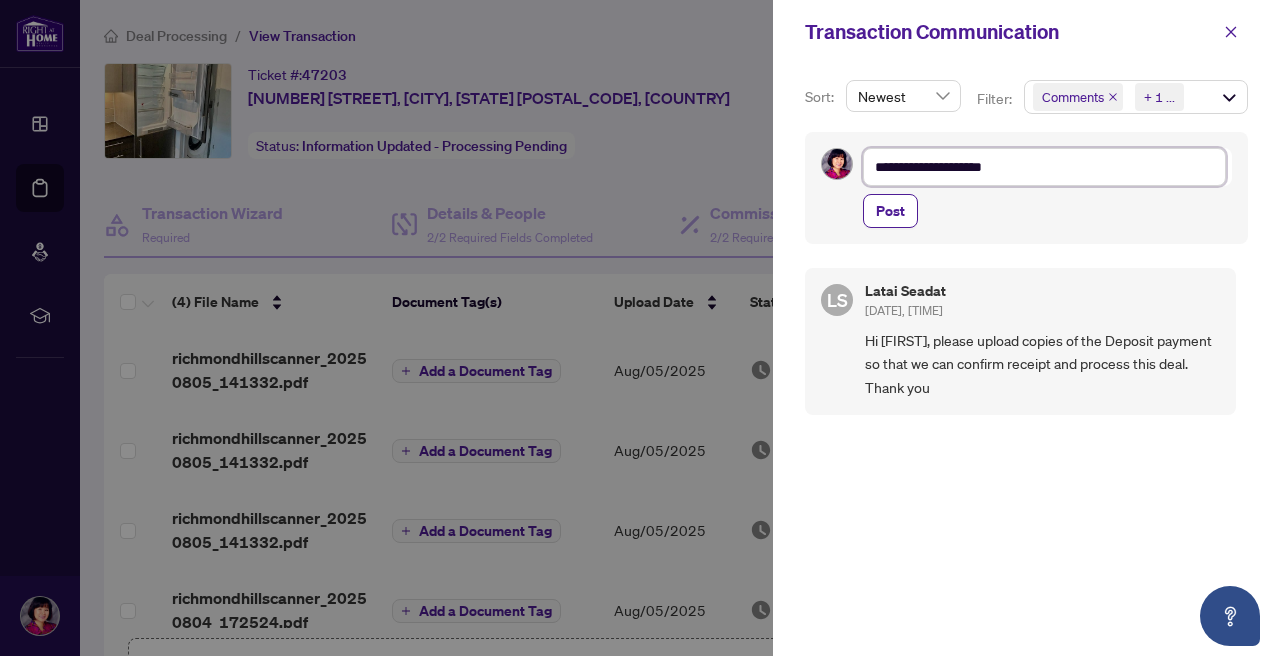 type on "**********" 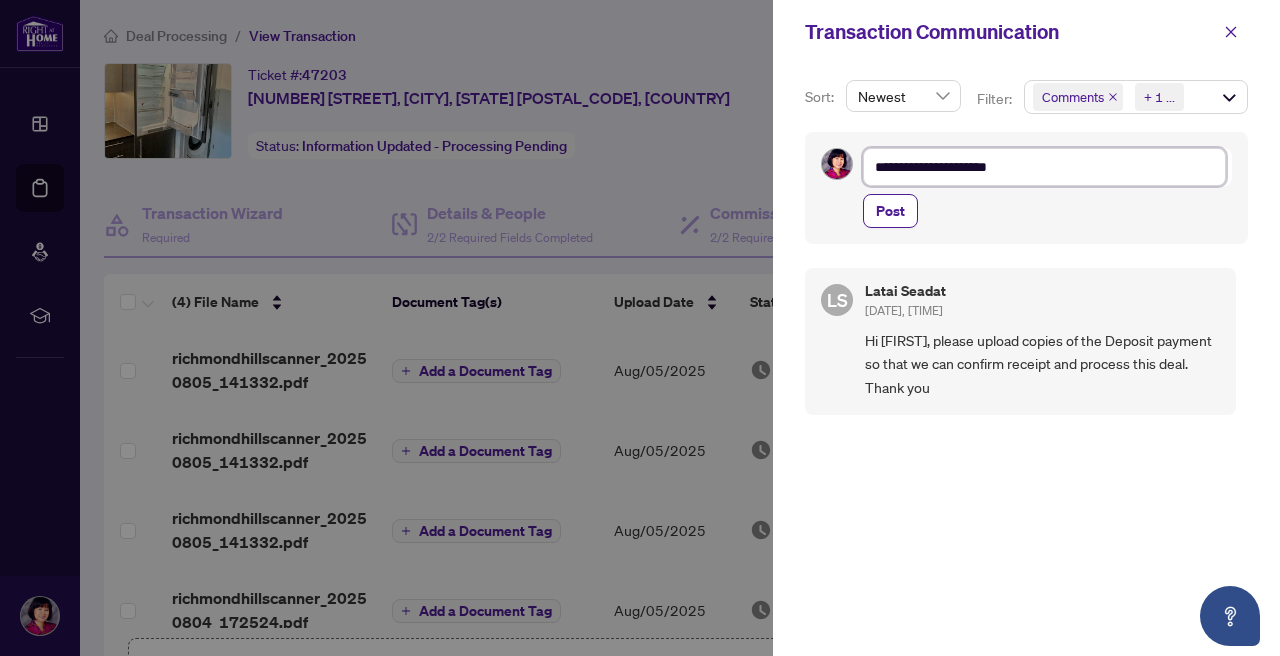 type on "**********" 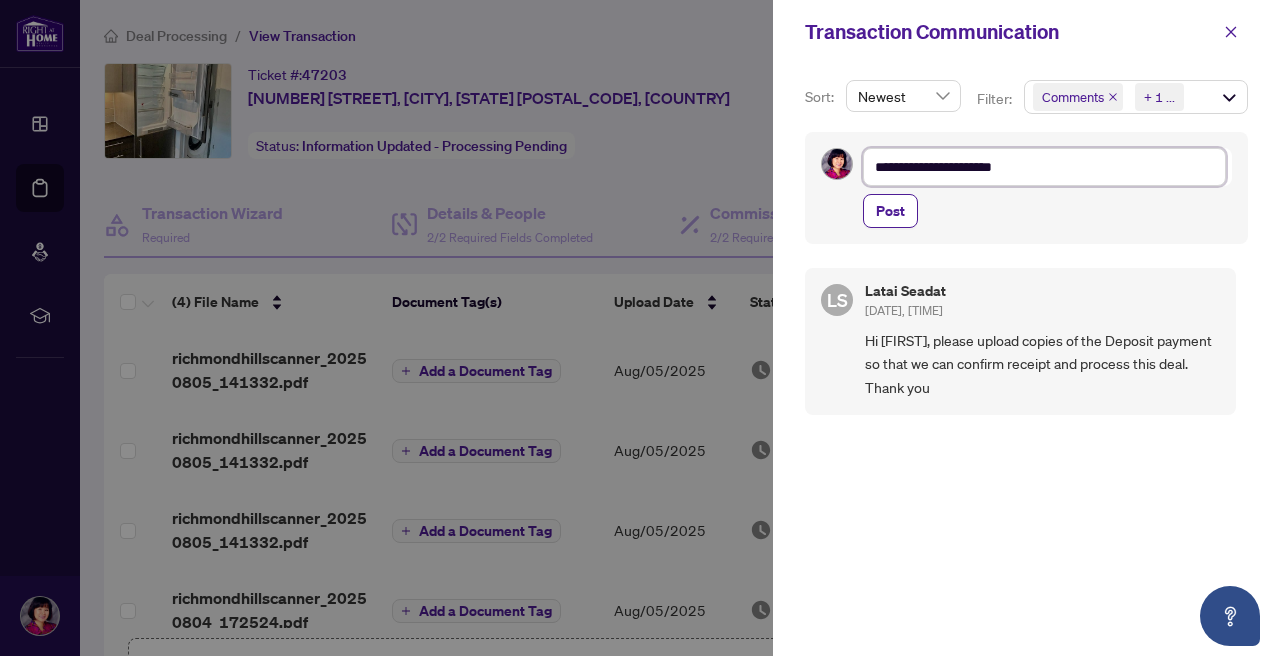 type on "**********" 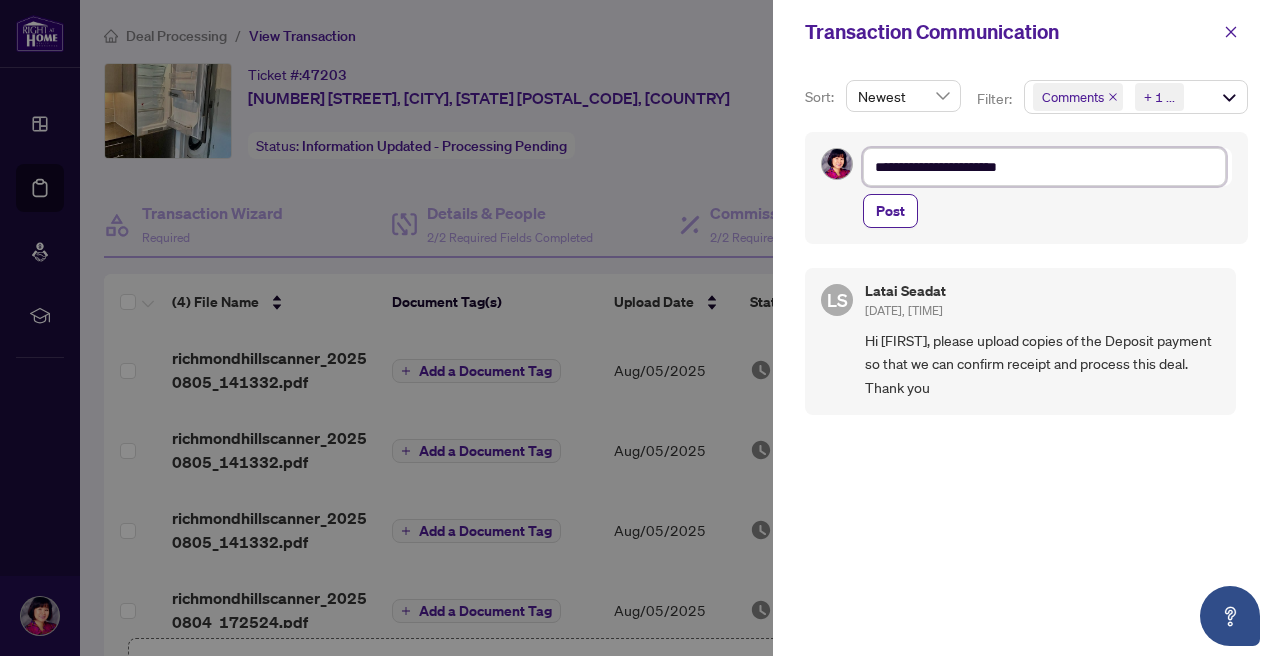 type on "**********" 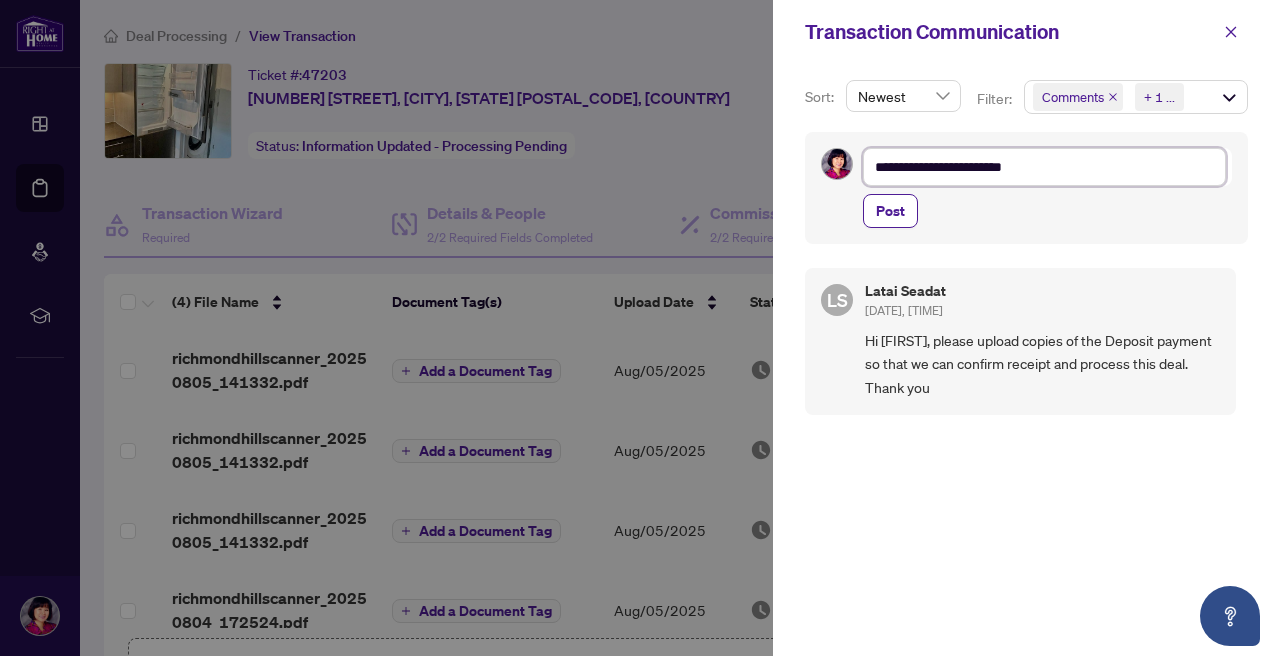 type on "**********" 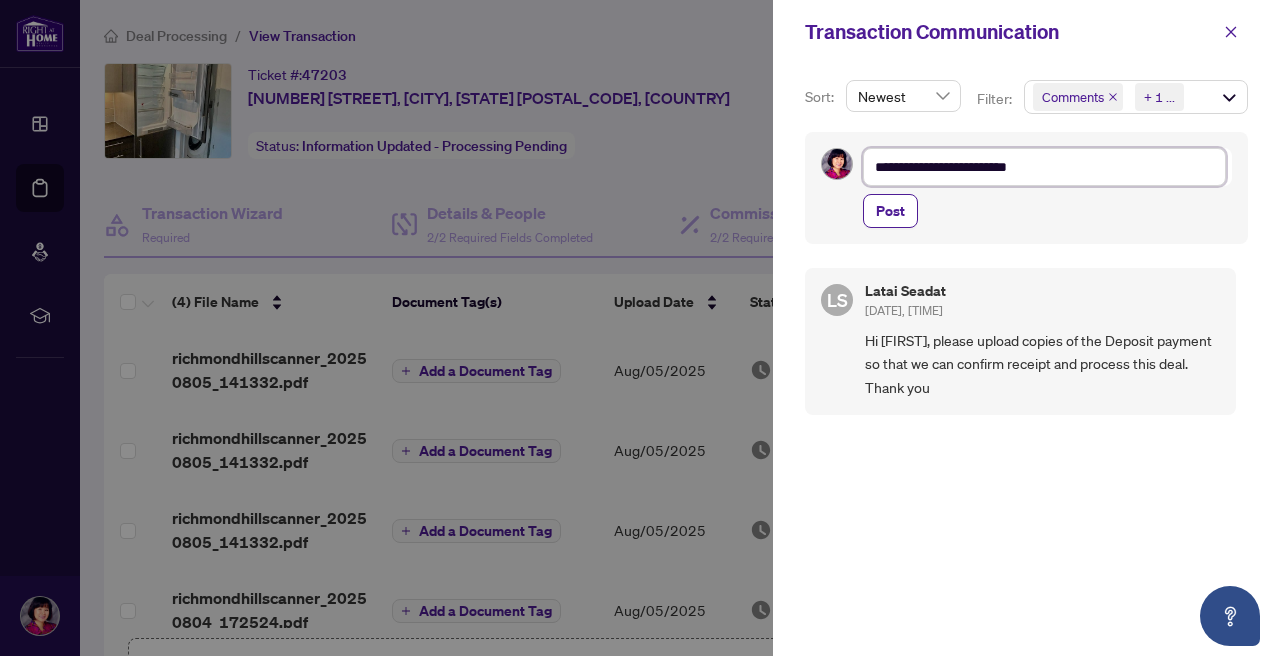 type on "**********" 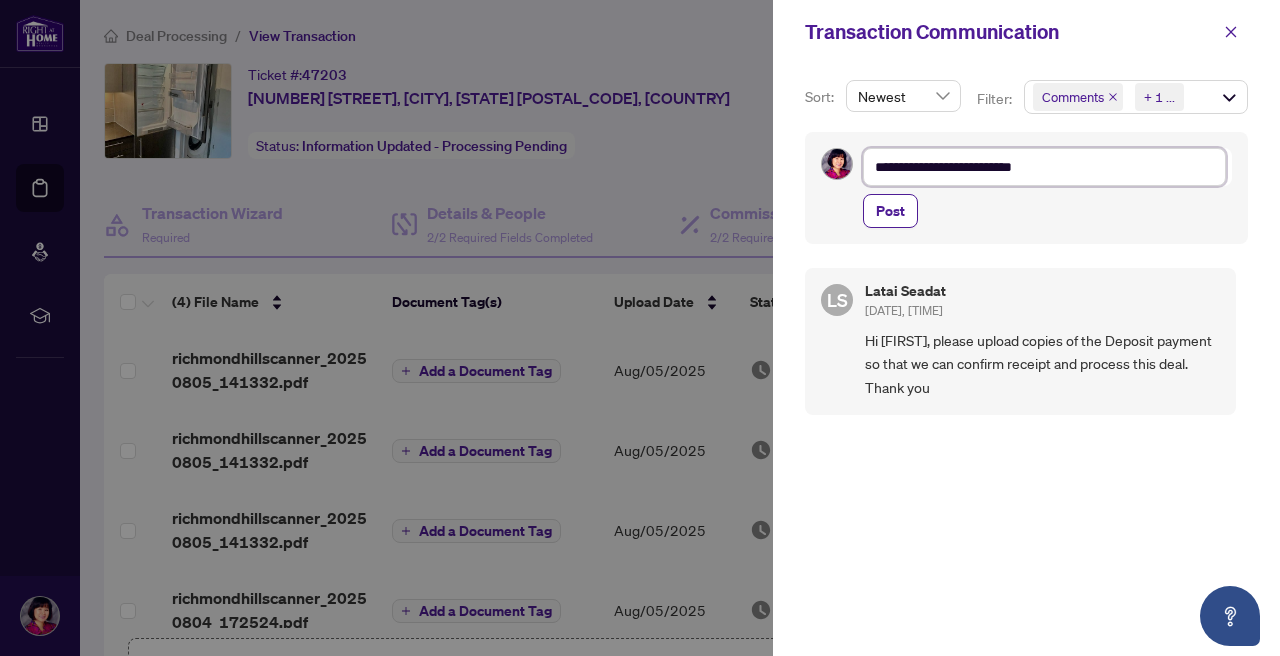 type on "**********" 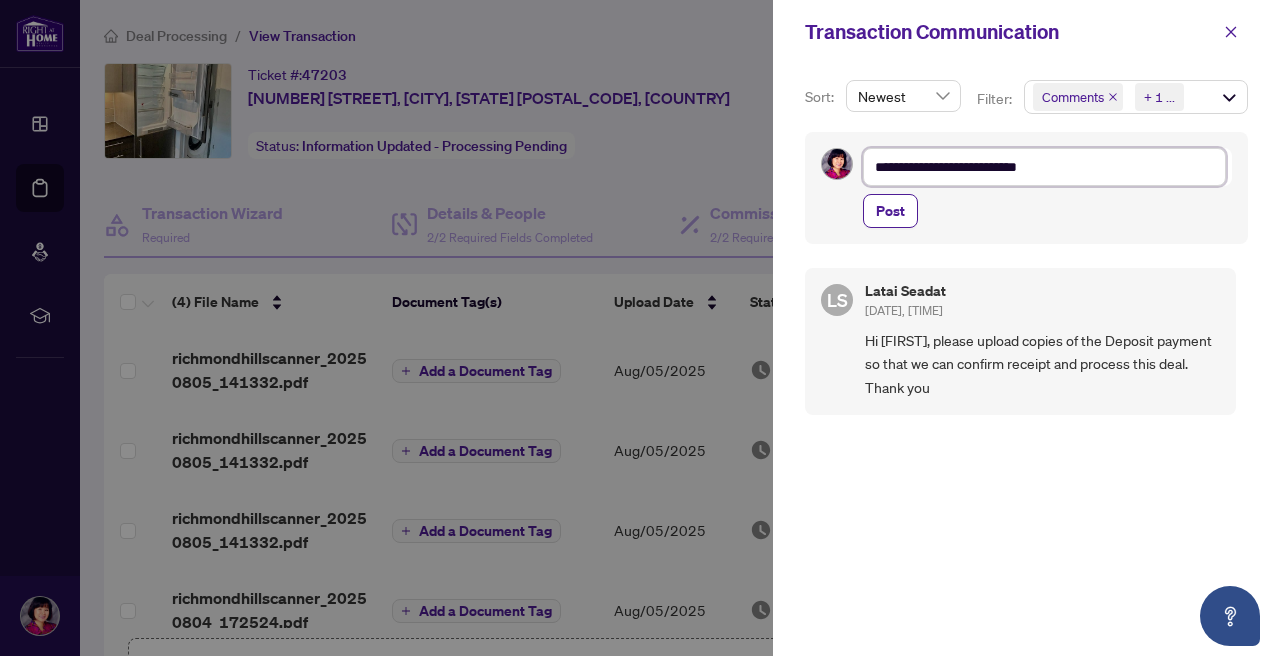 type on "**********" 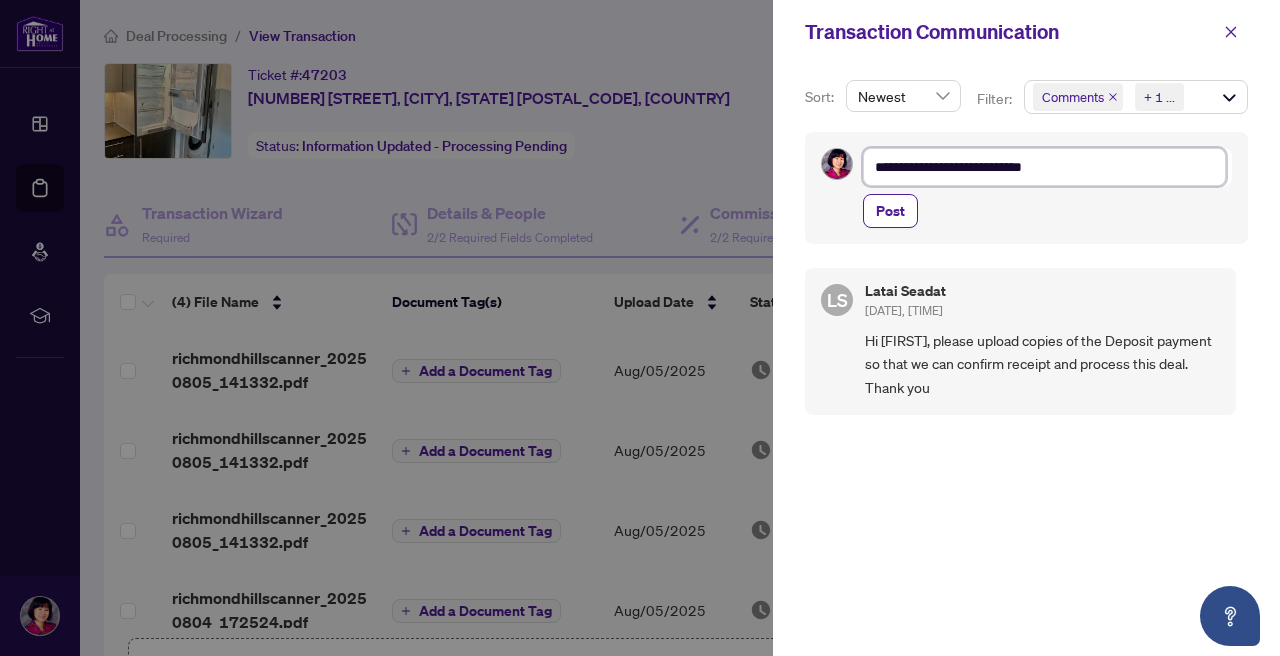 type on "**********" 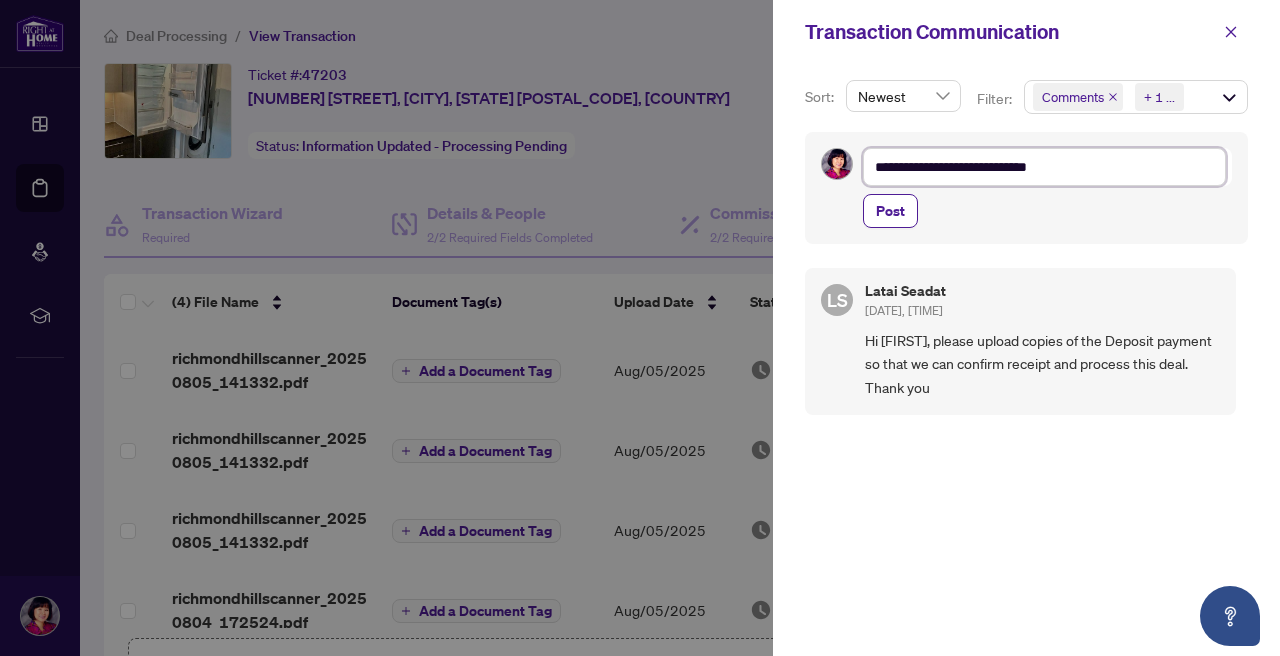 type on "**********" 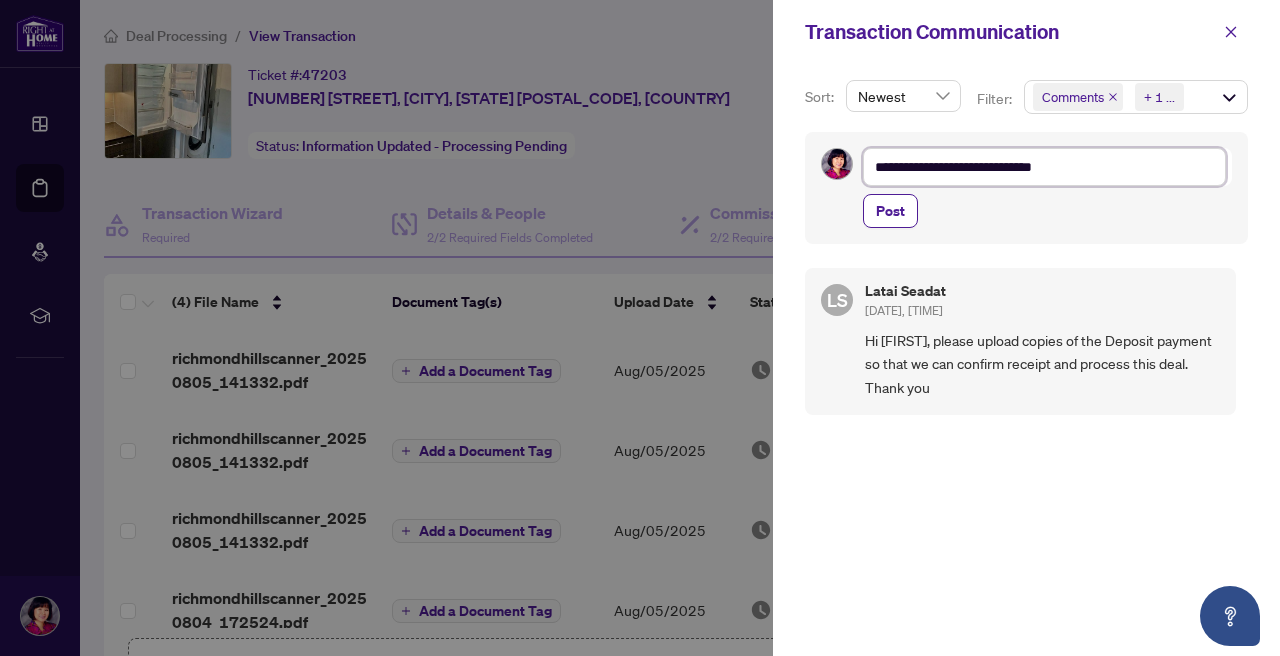 type on "**********" 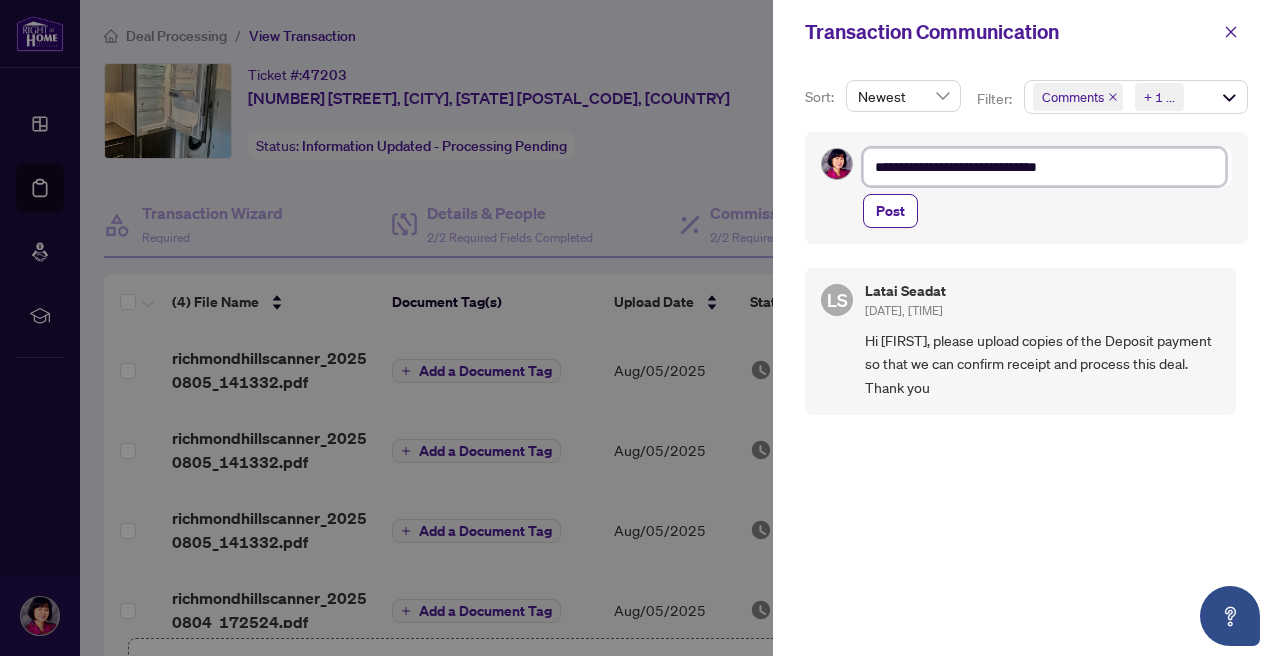 type on "**********" 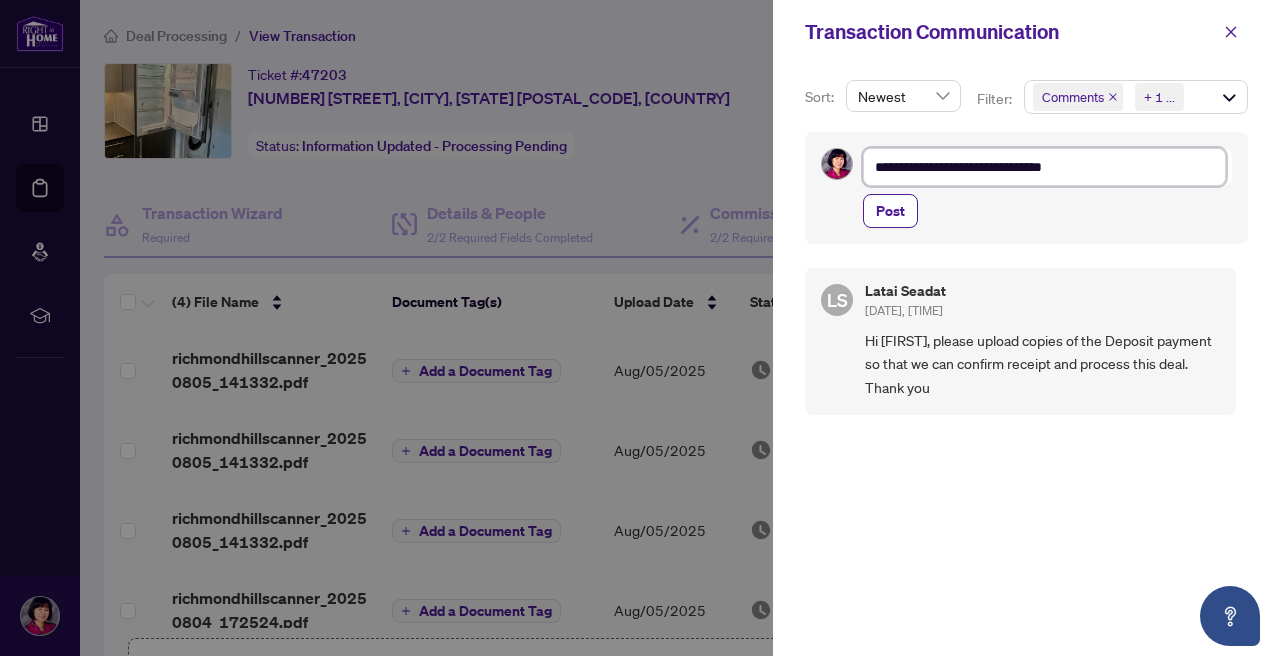 type on "**********" 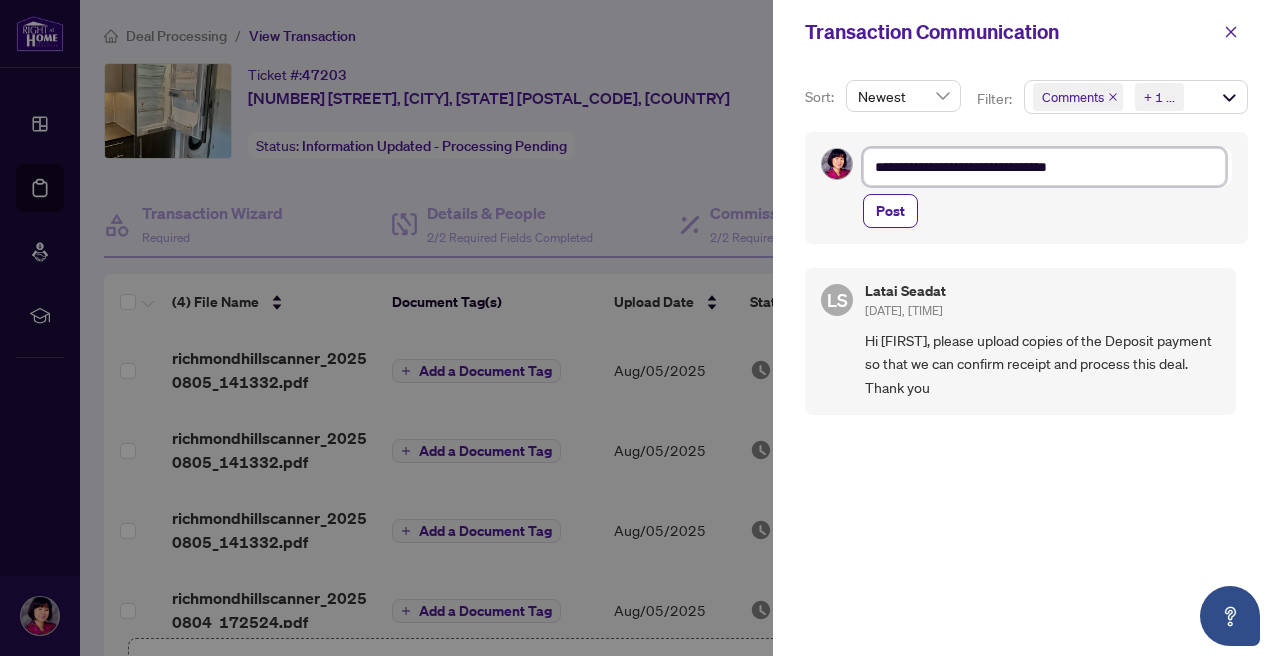 type on "**********" 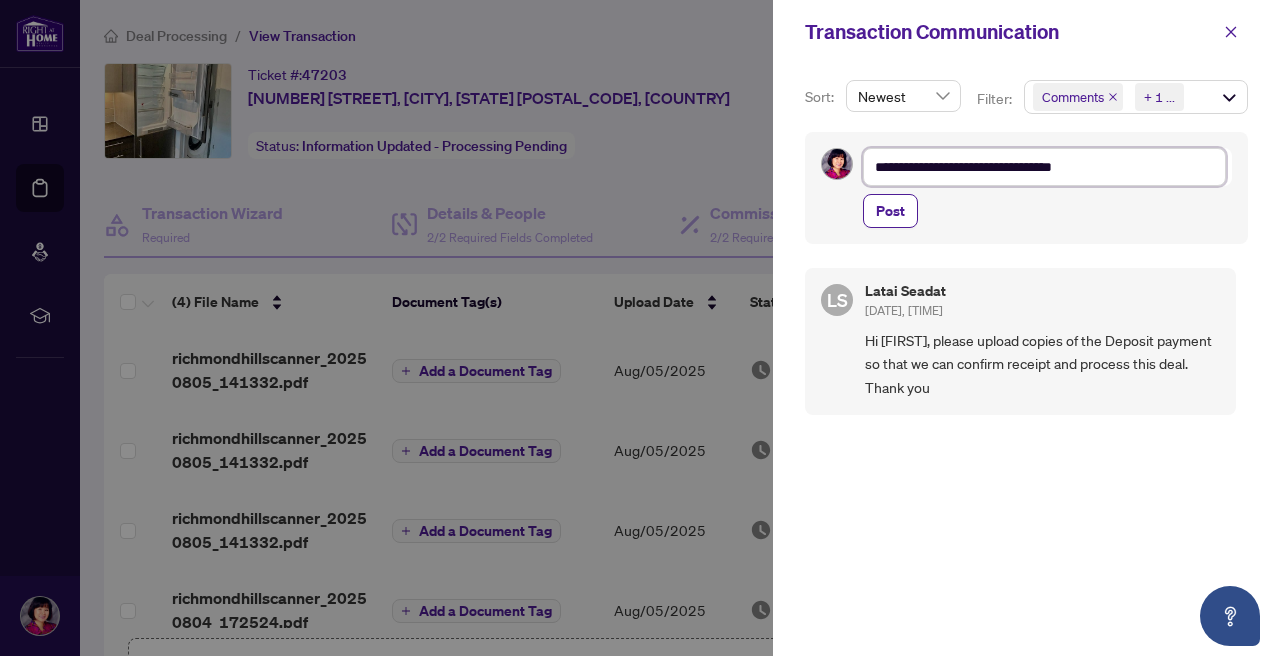 type on "**********" 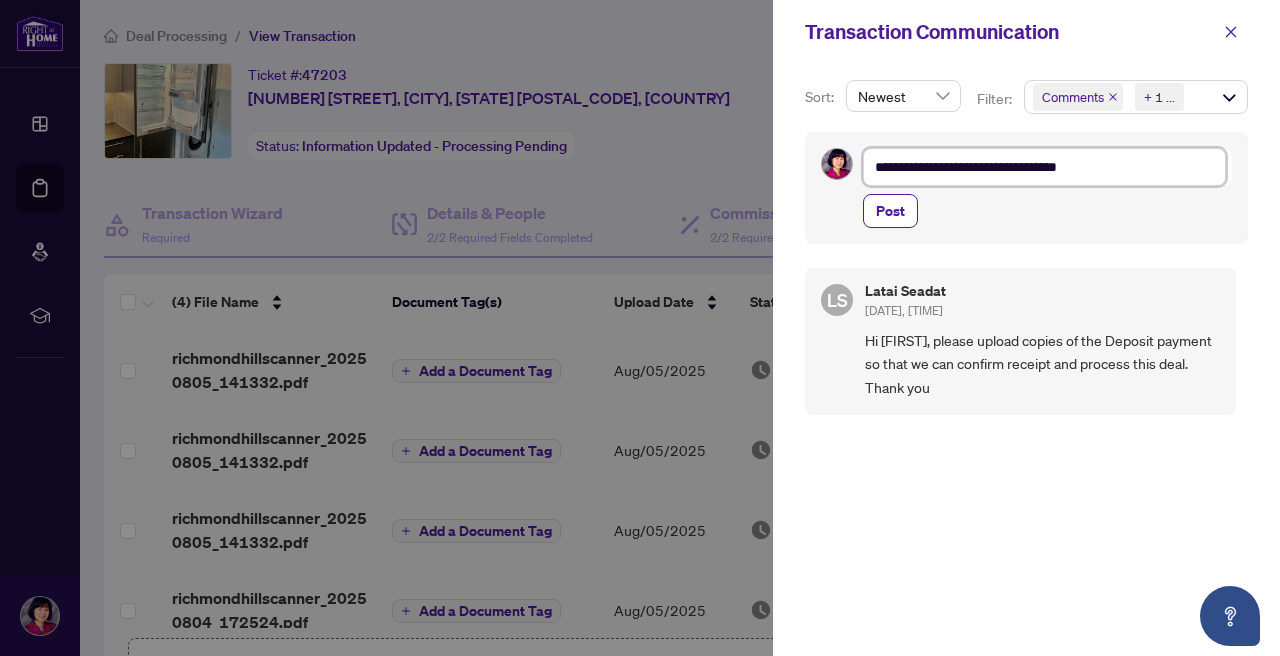 type on "**********" 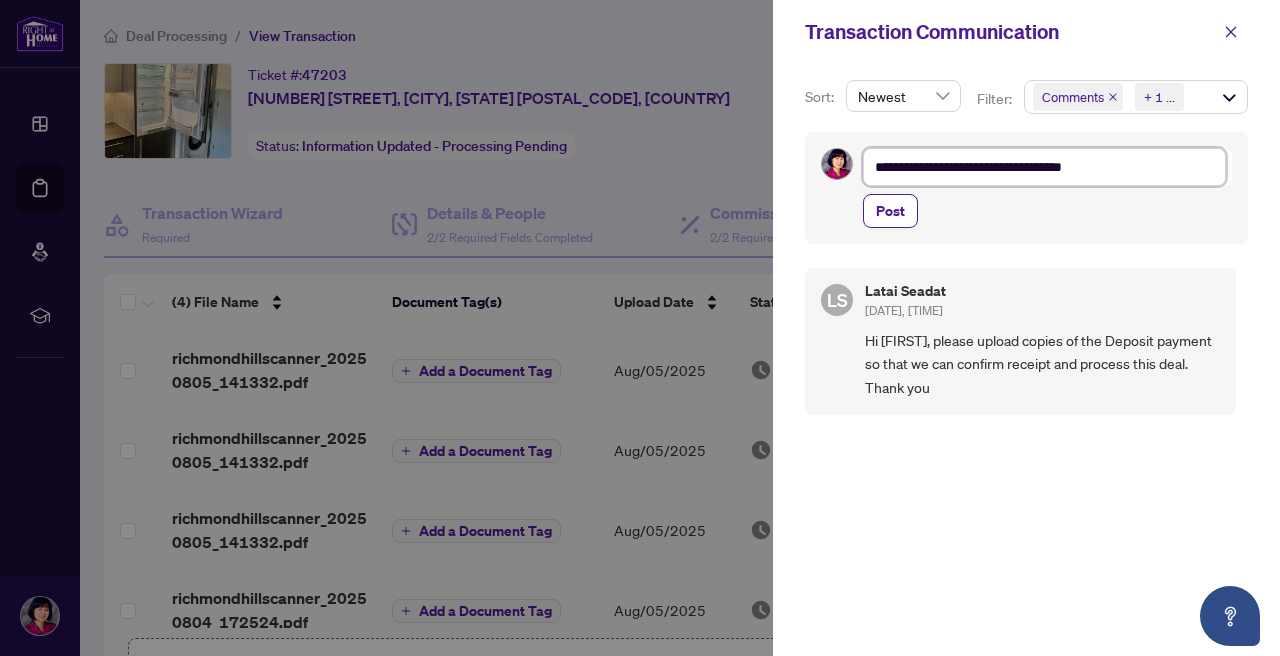 type on "**********" 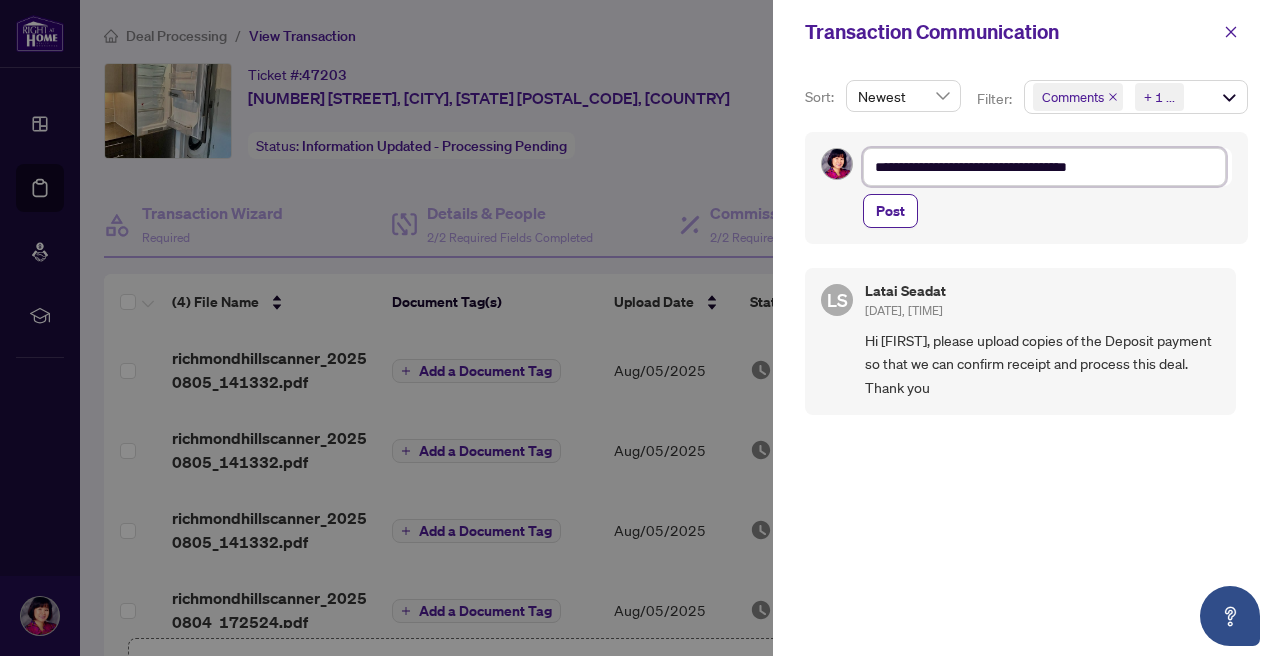 type on "**********" 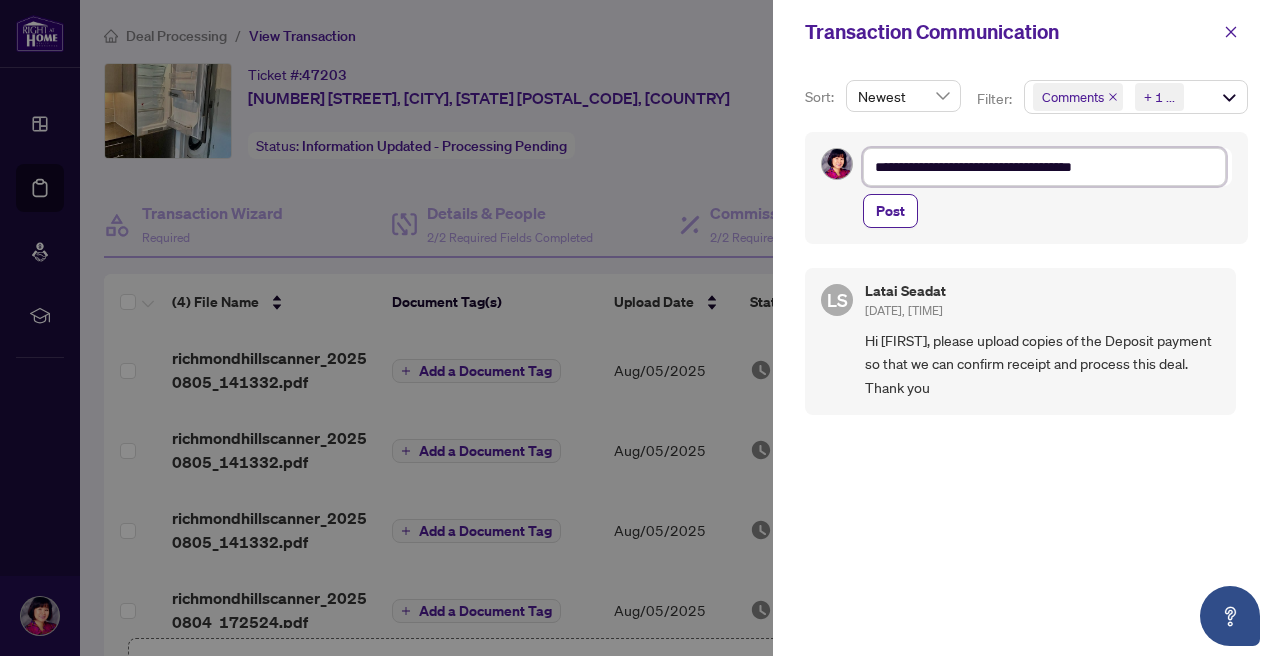 type on "**********" 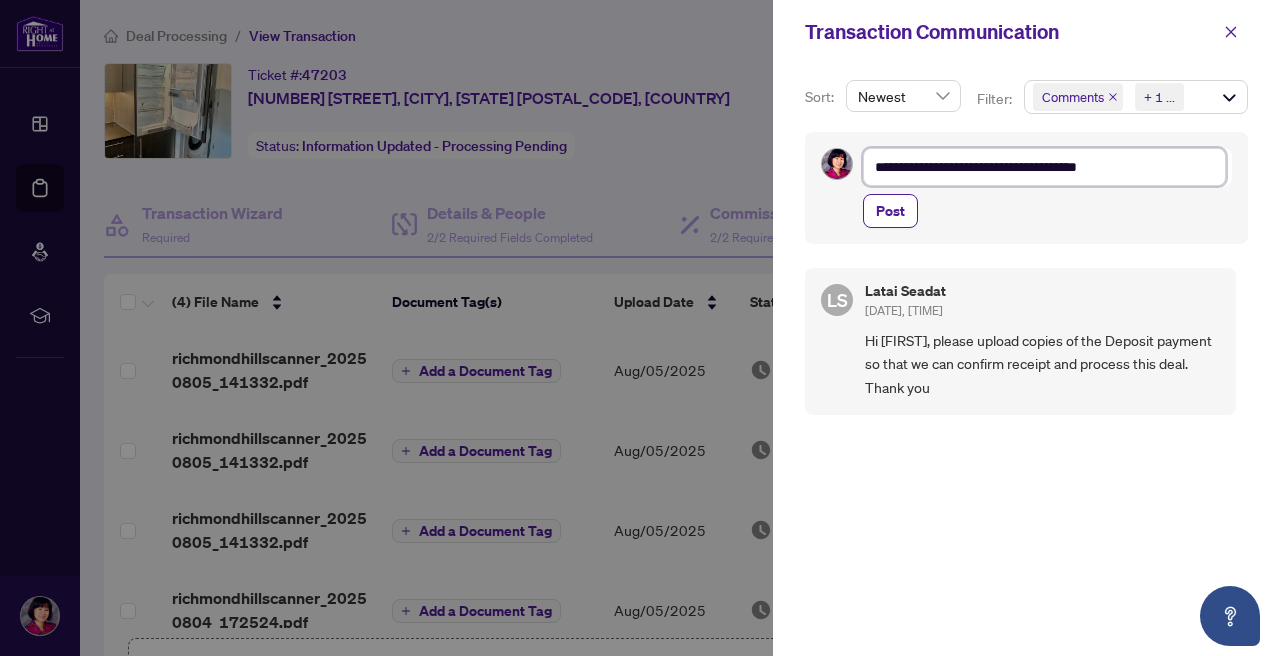 type on "**********" 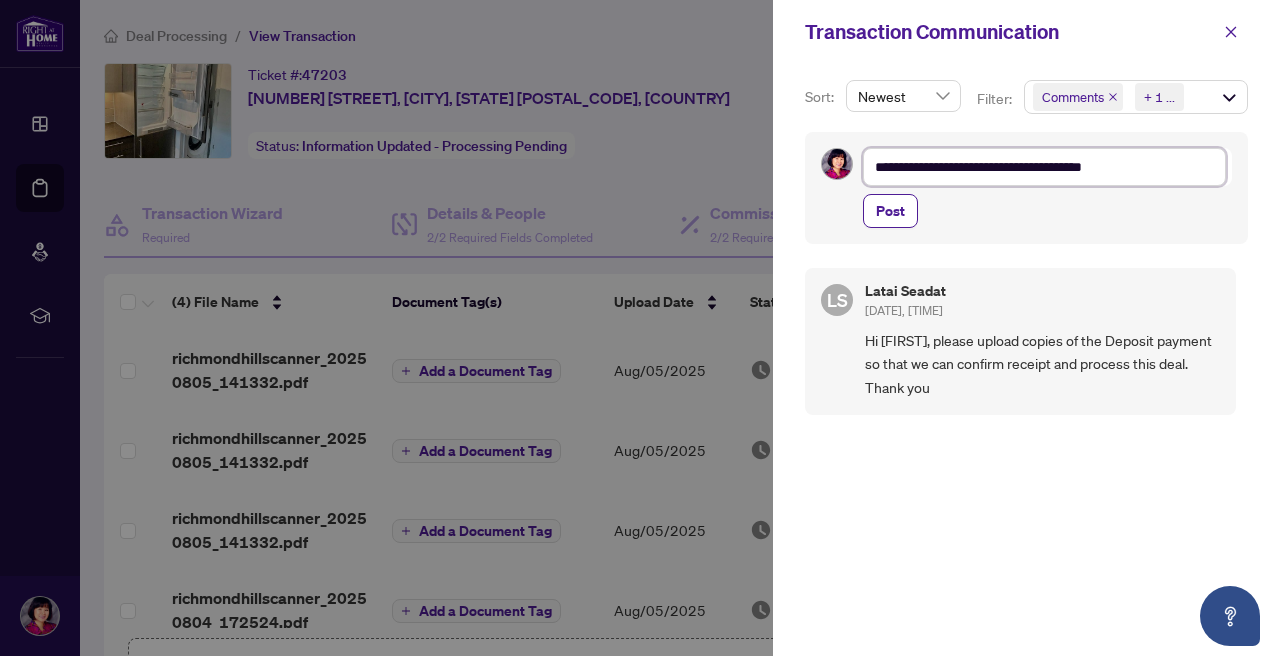 type on "**********" 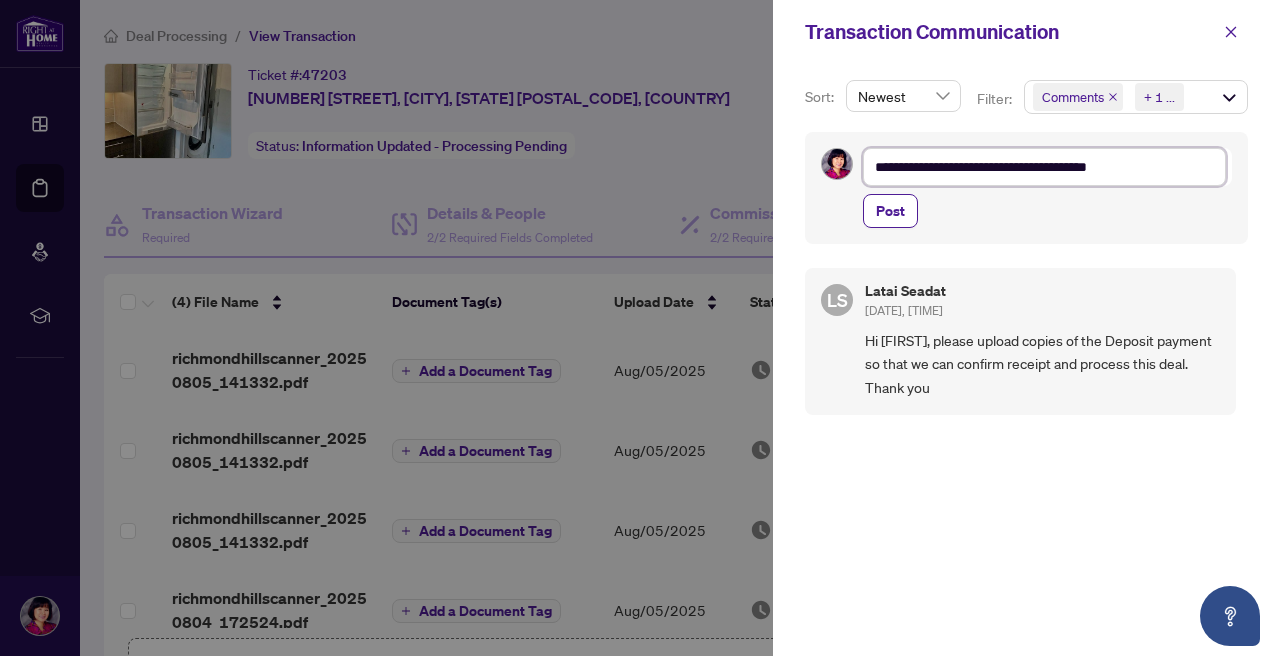 type on "**********" 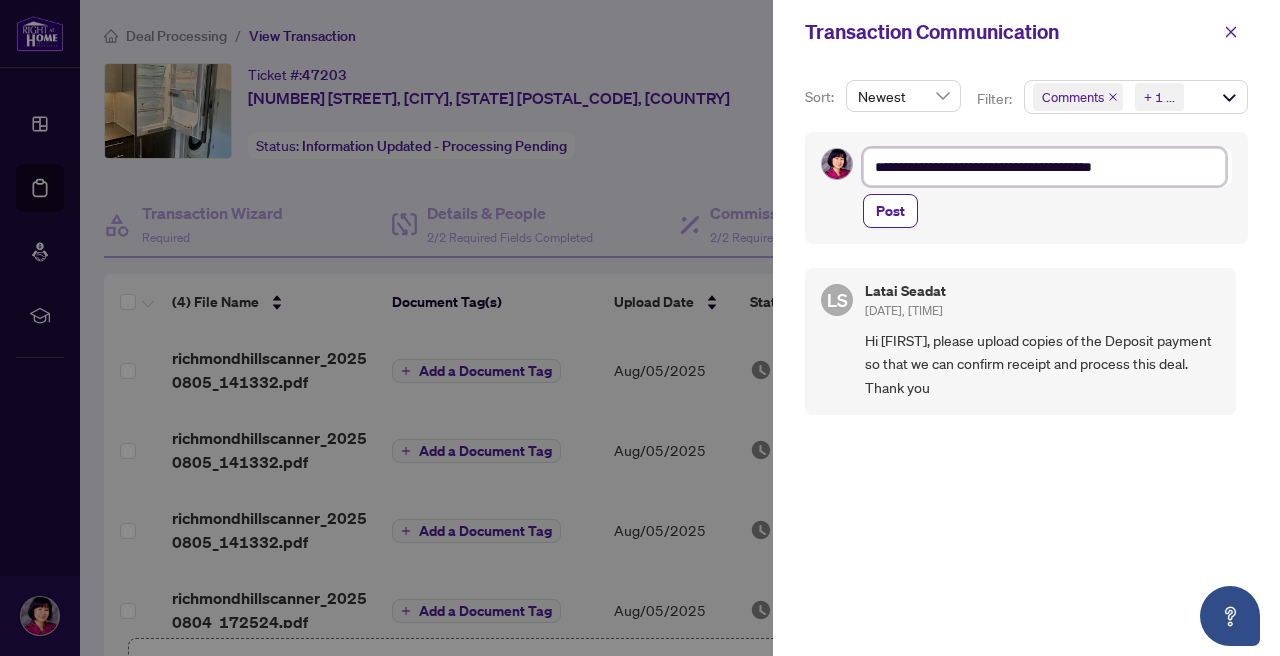 type on "**********" 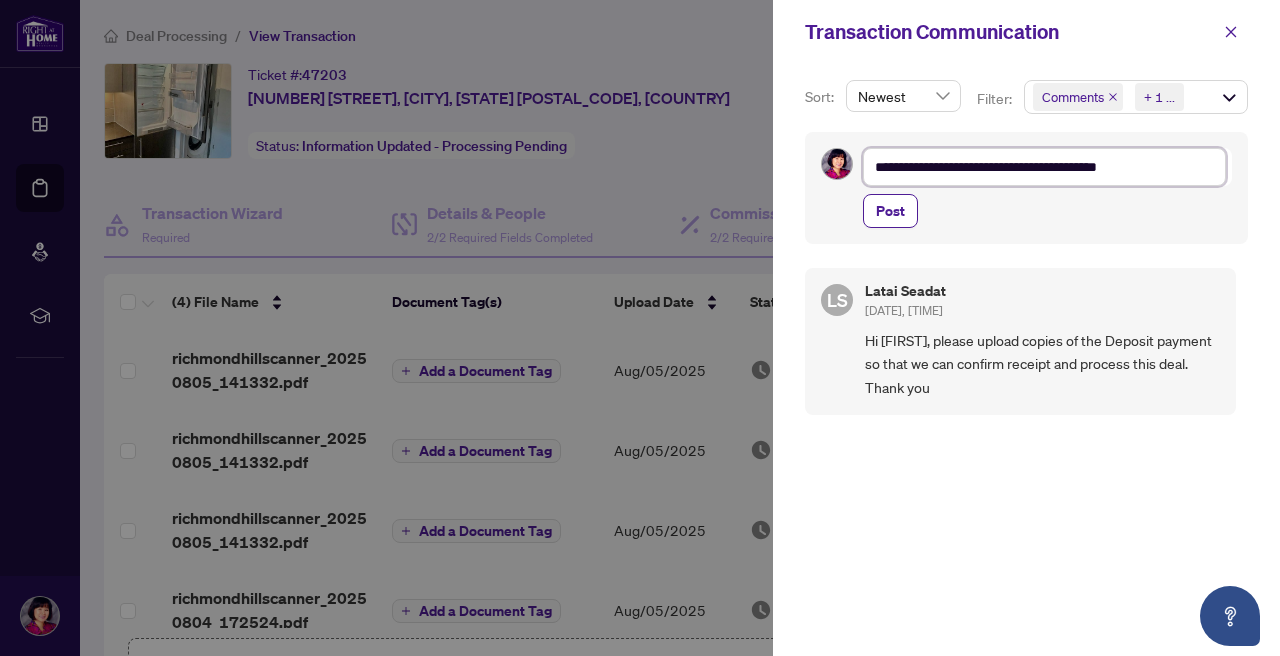 type on "**********" 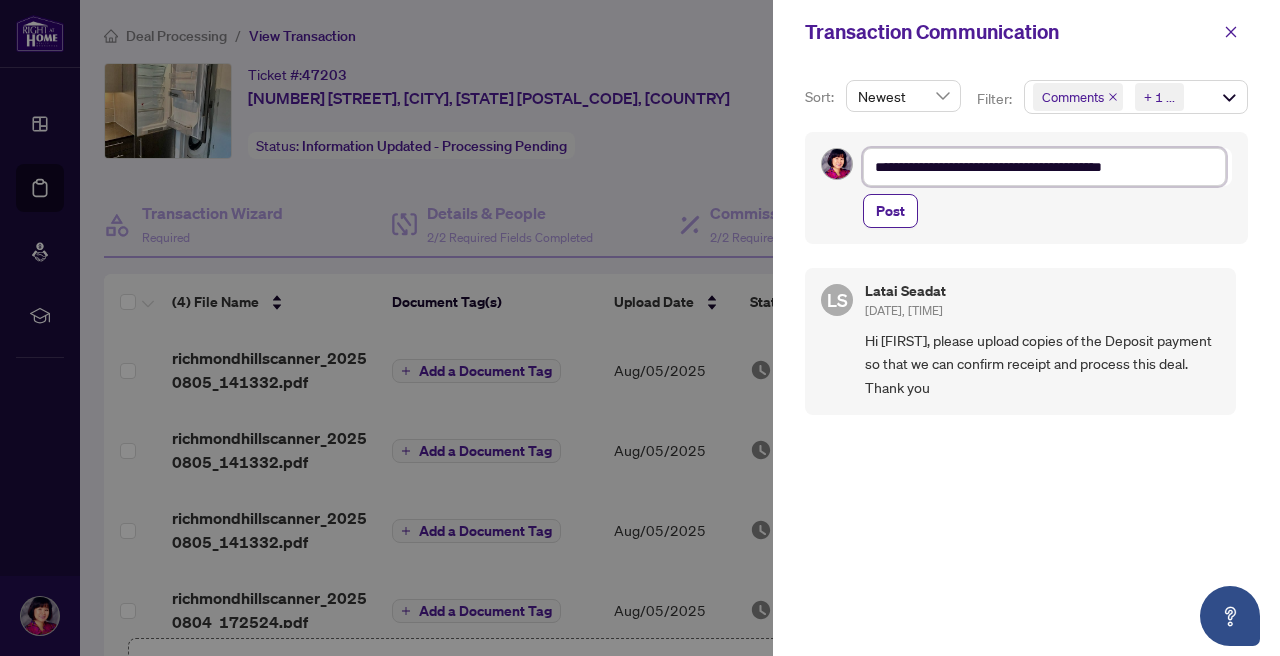 type on "**********" 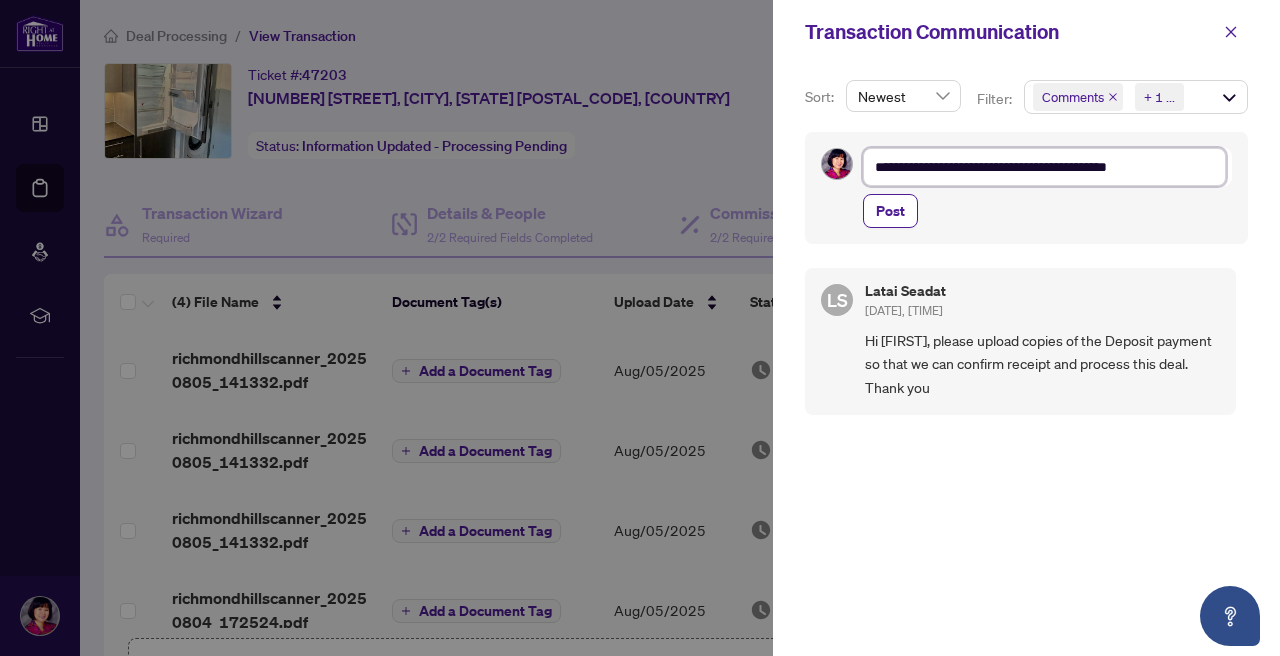 type on "**********" 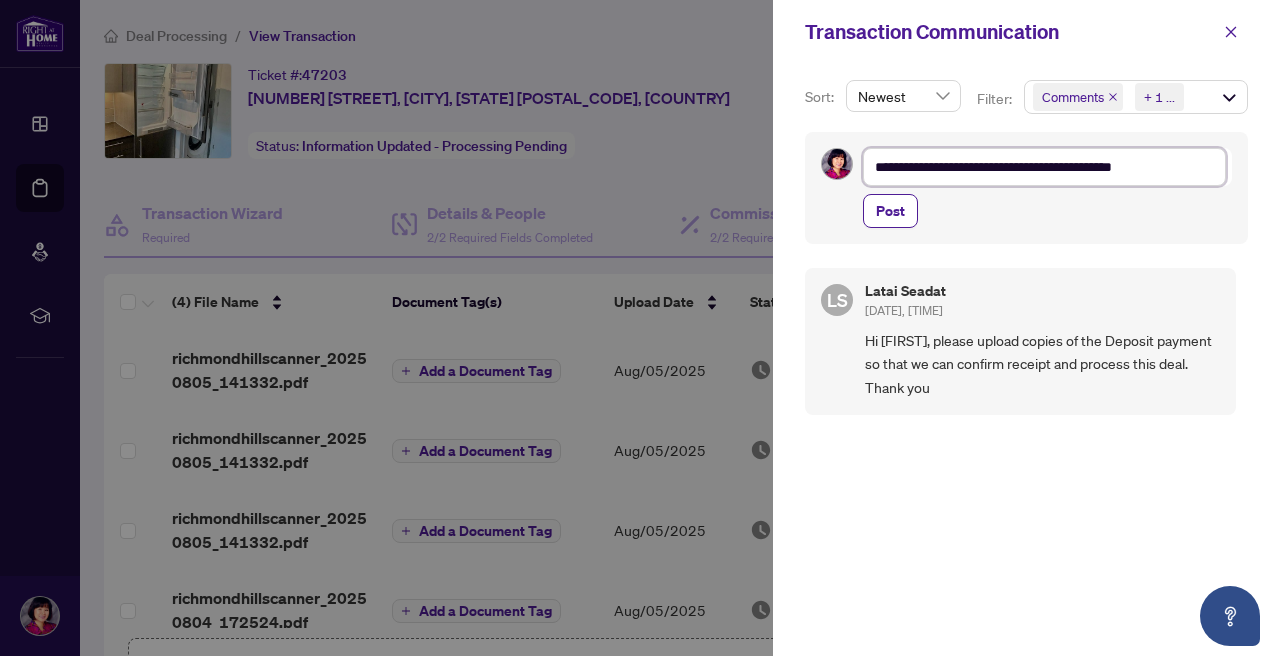 type on "**********" 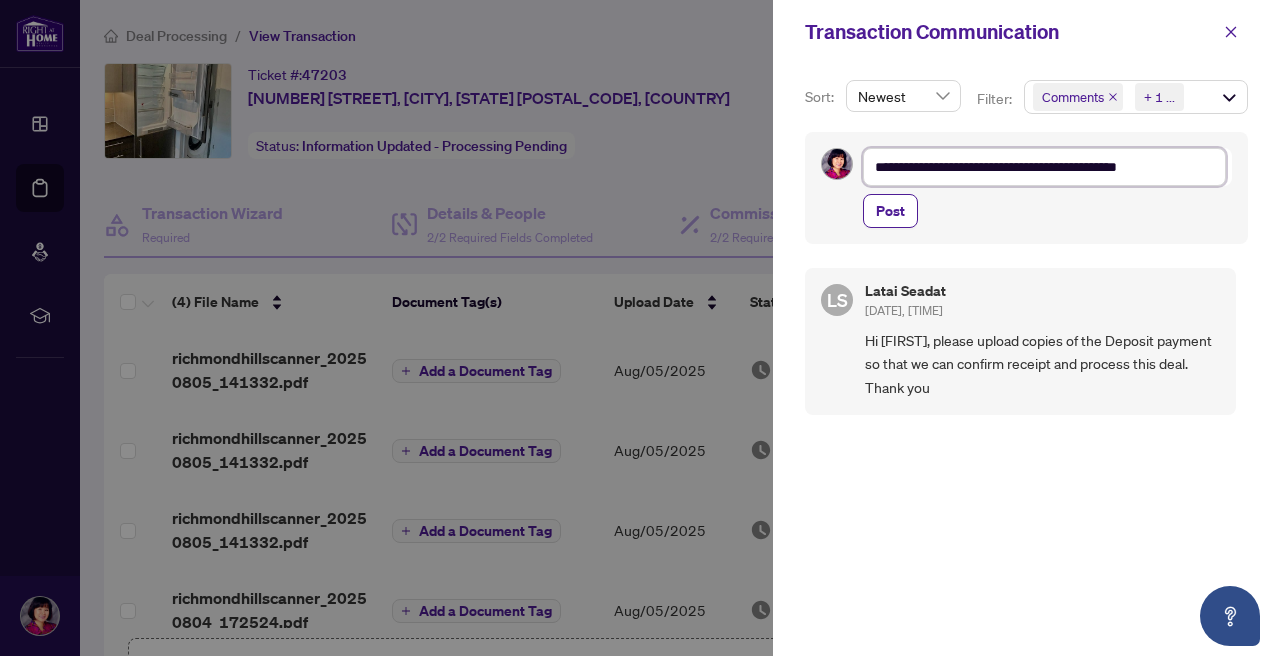 type on "**********" 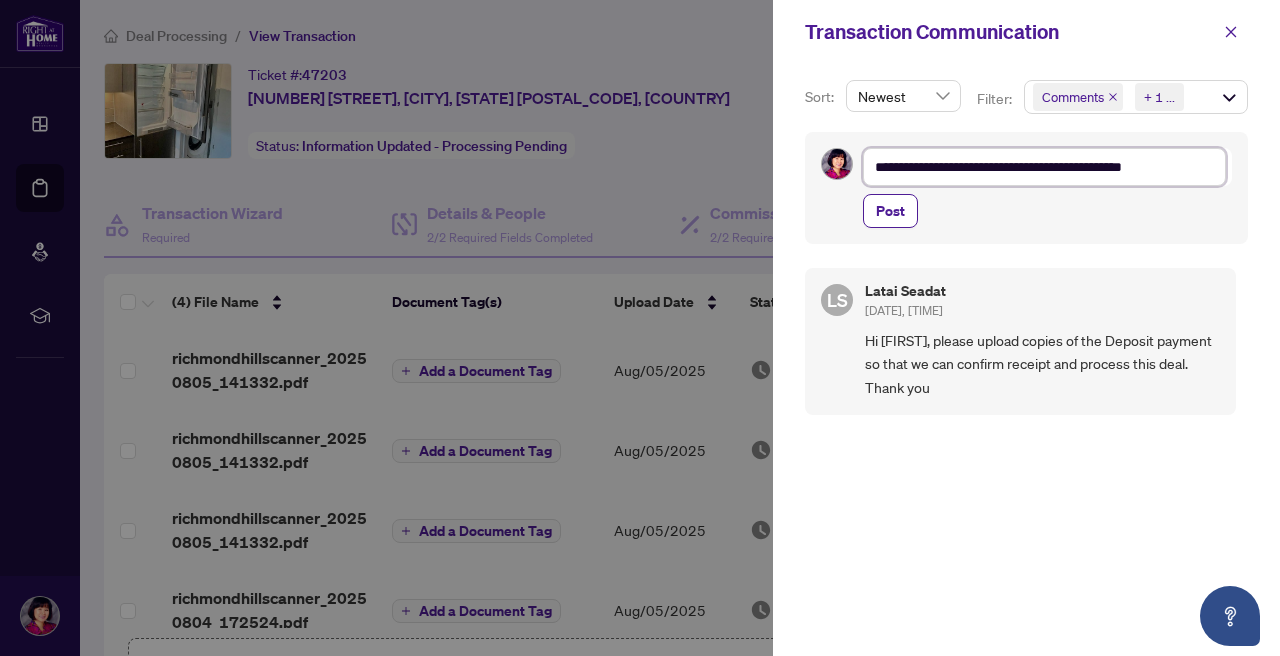 type on "**********" 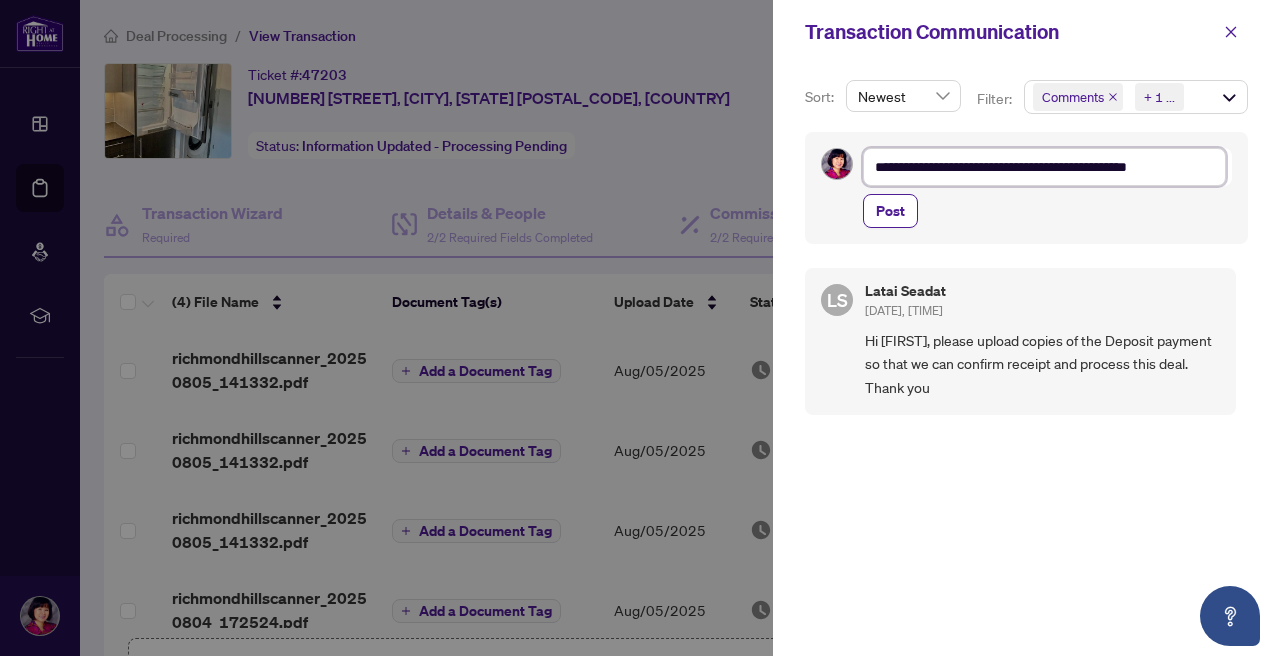 type on "**********" 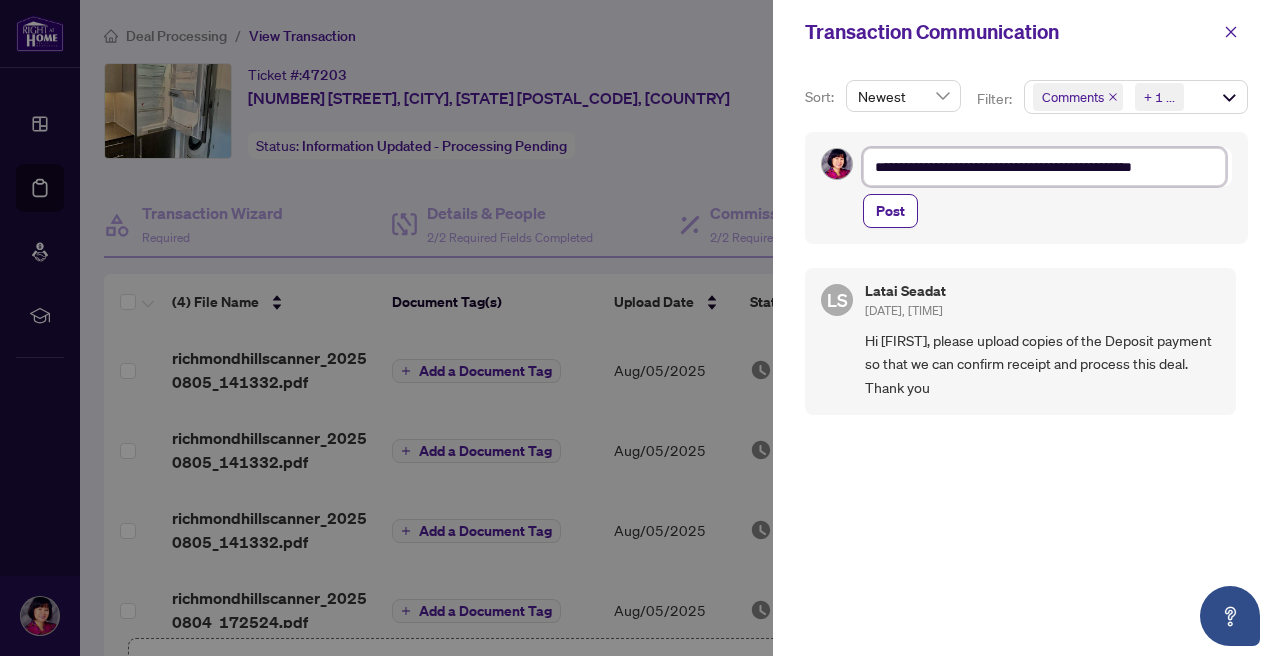 type on "**********" 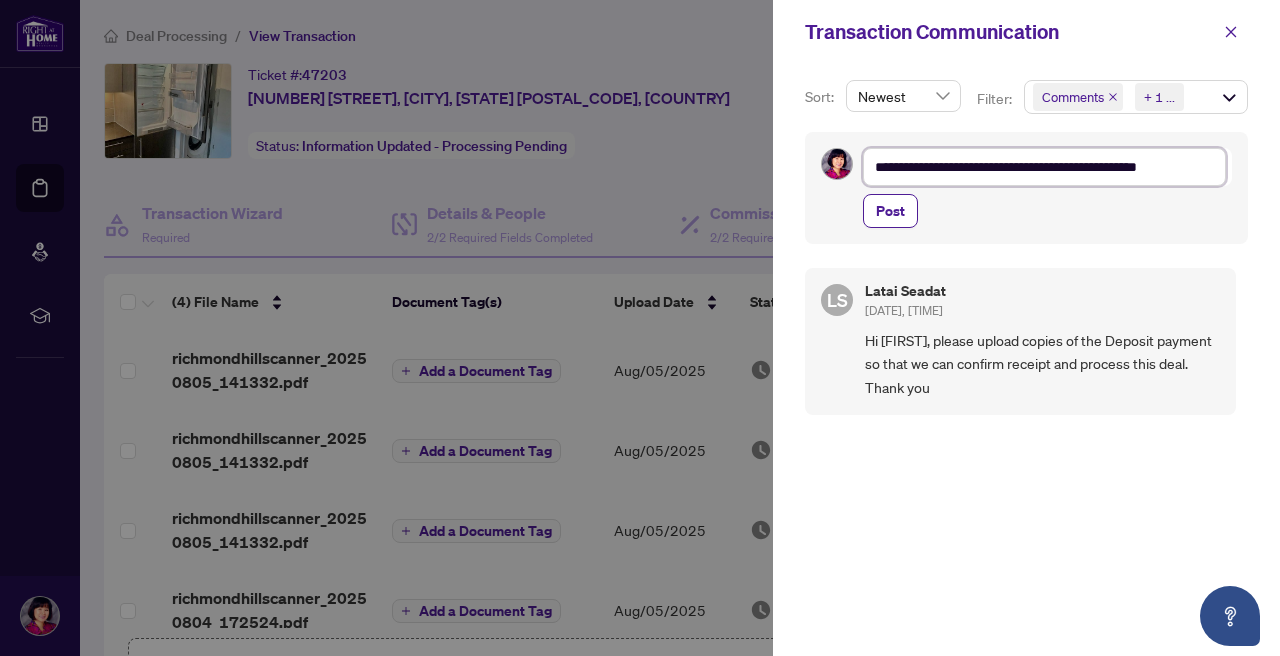 type on "**********" 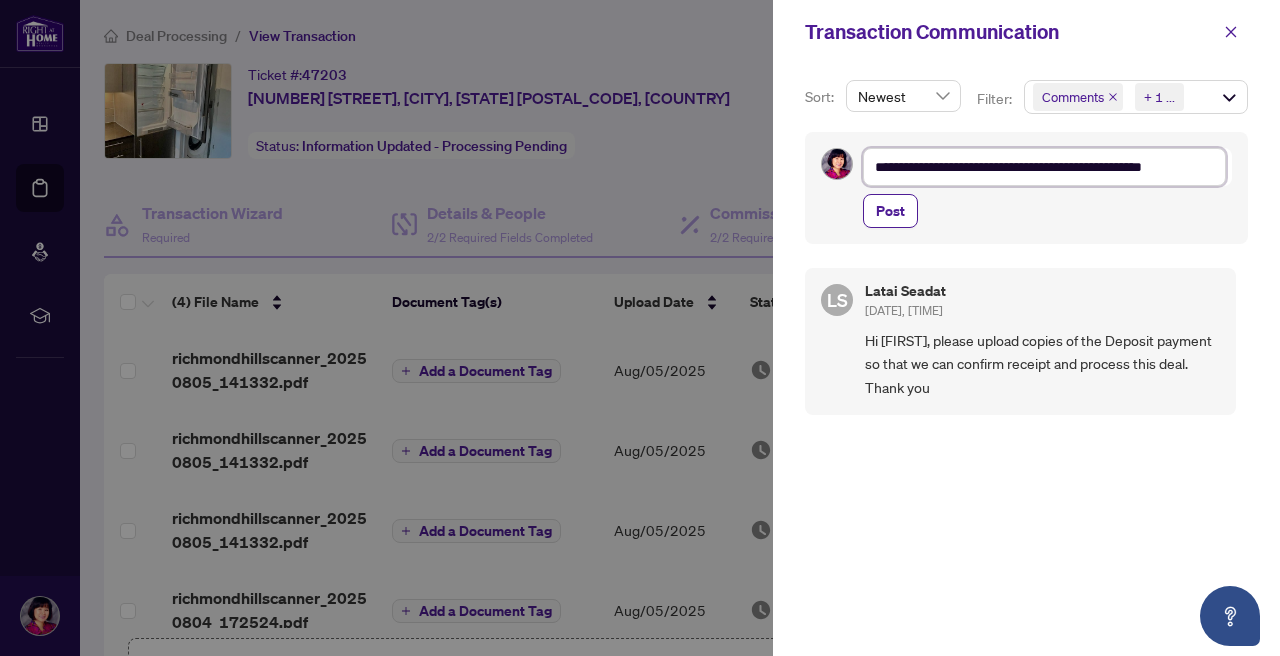 type on "**********" 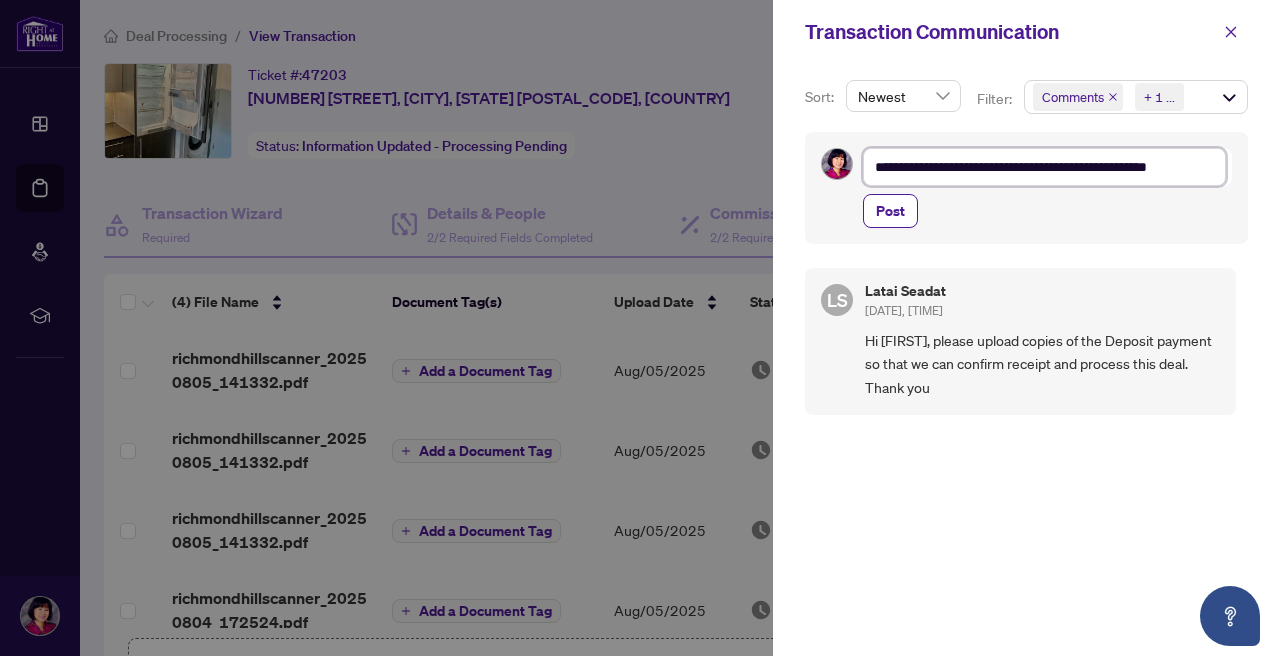 type on "**********" 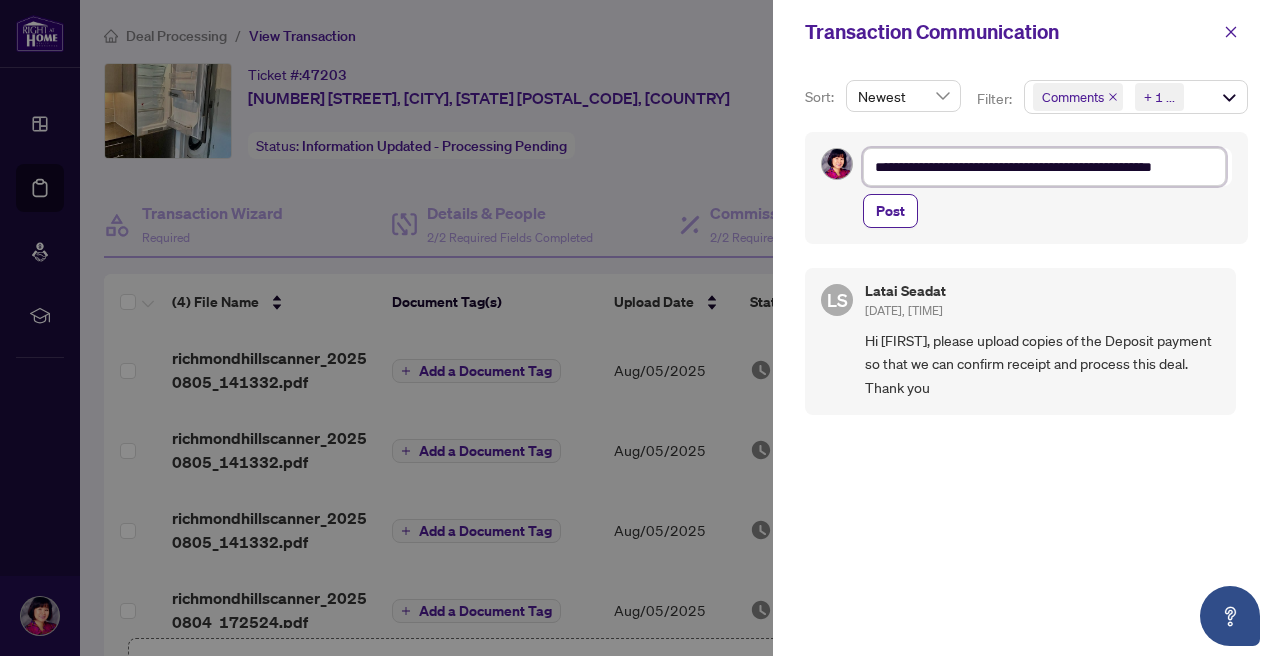 type on "**********" 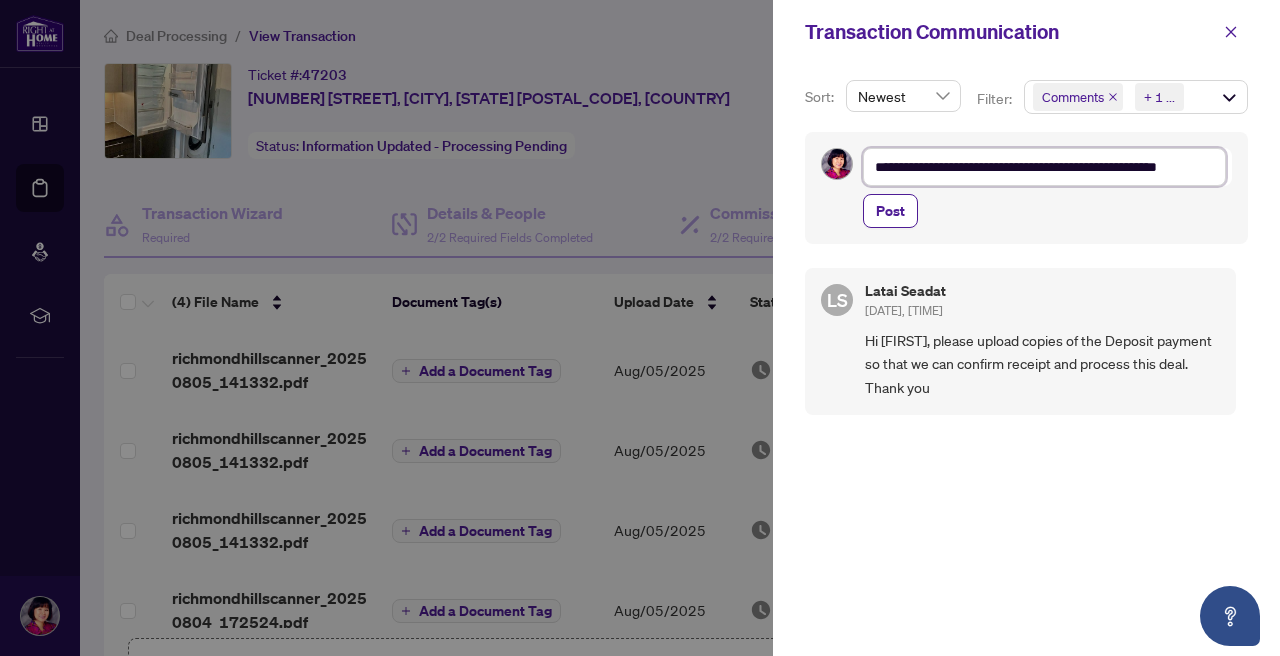 type on "**********" 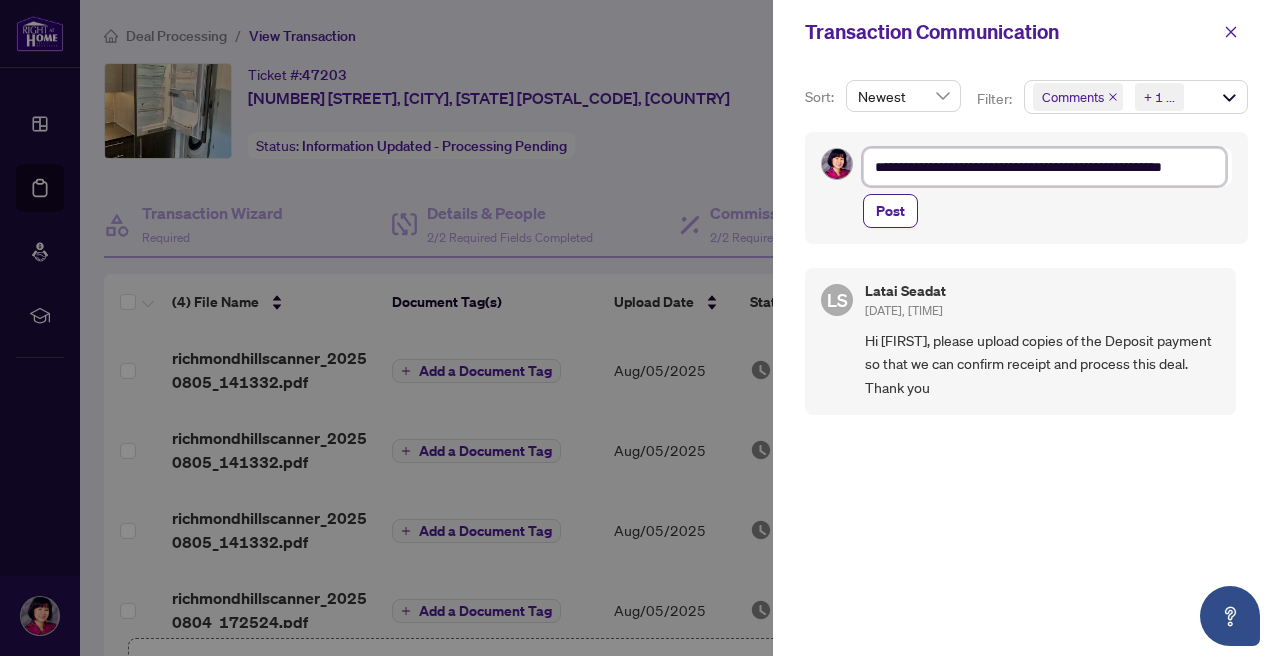 type on "**********" 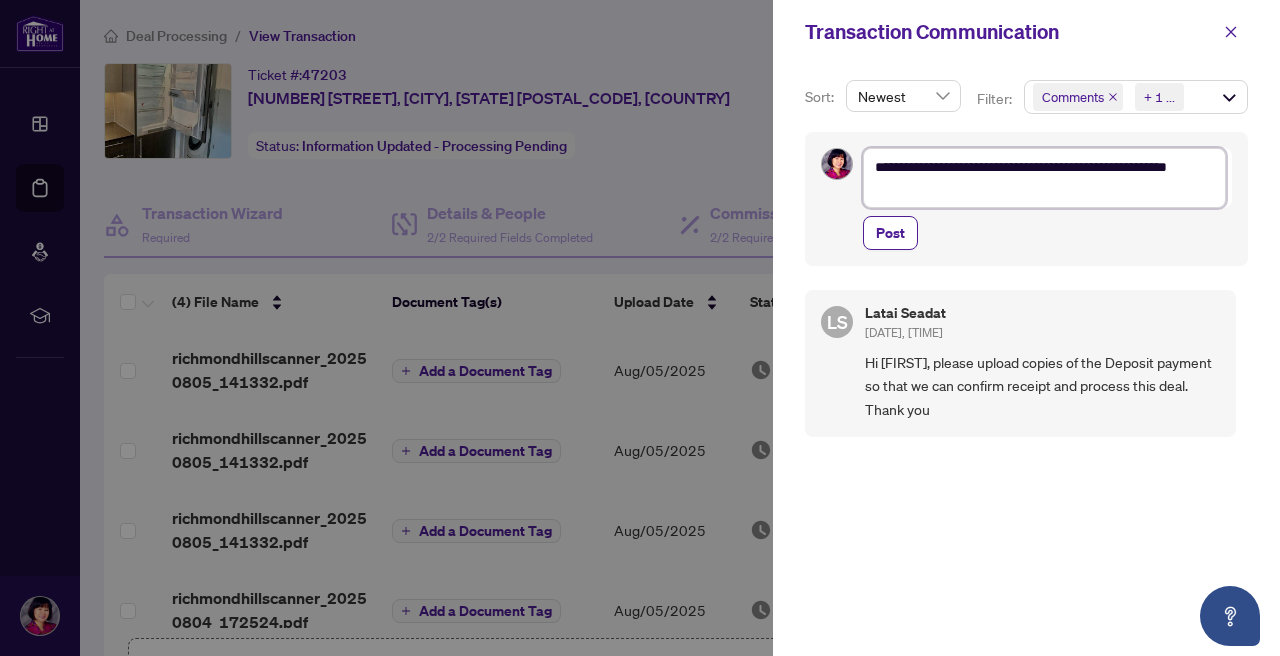 type on "**********" 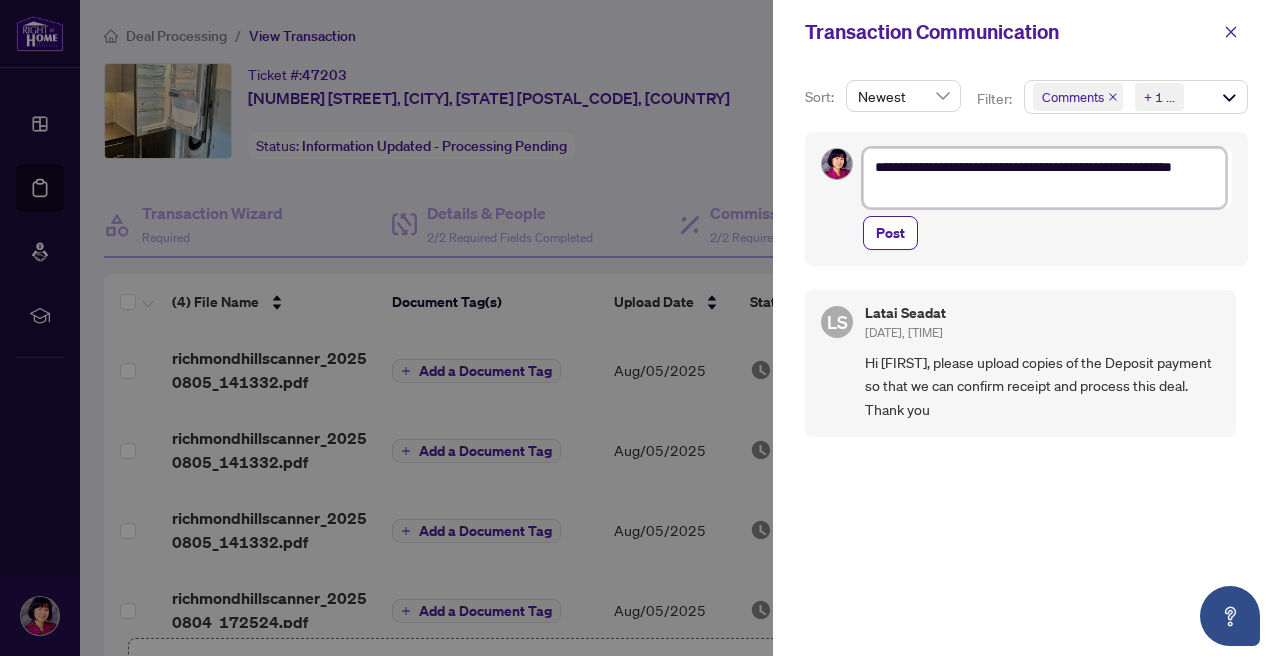 type on "**********" 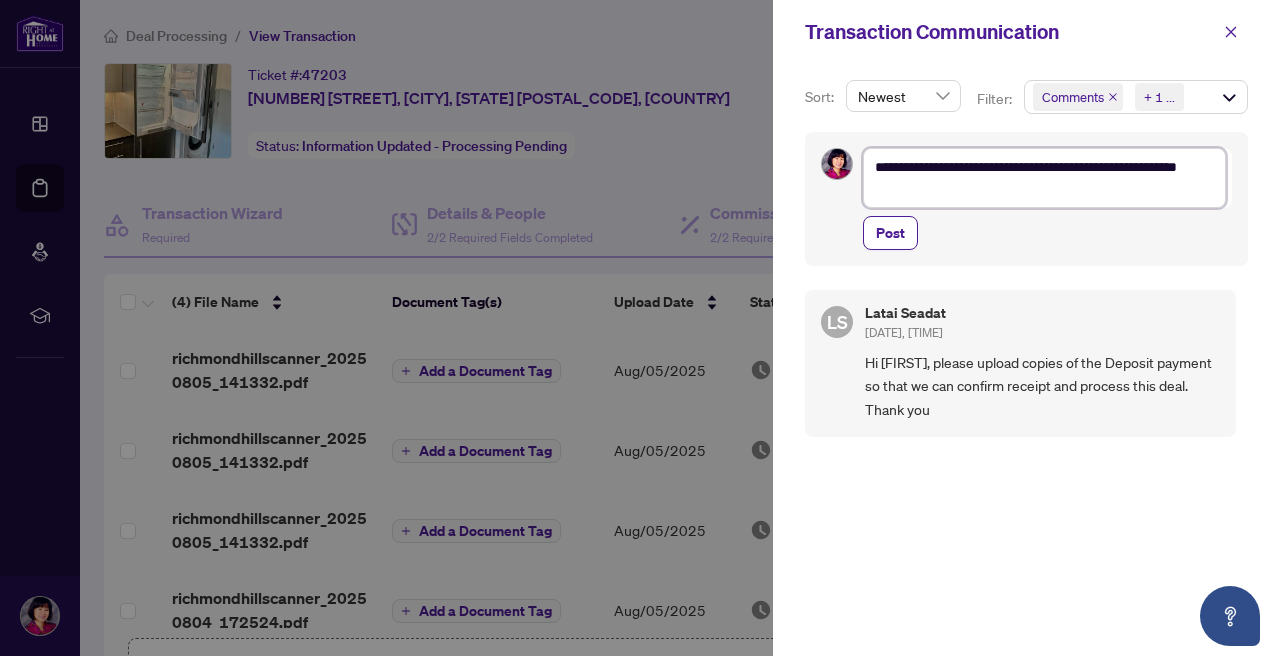 type on "**********" 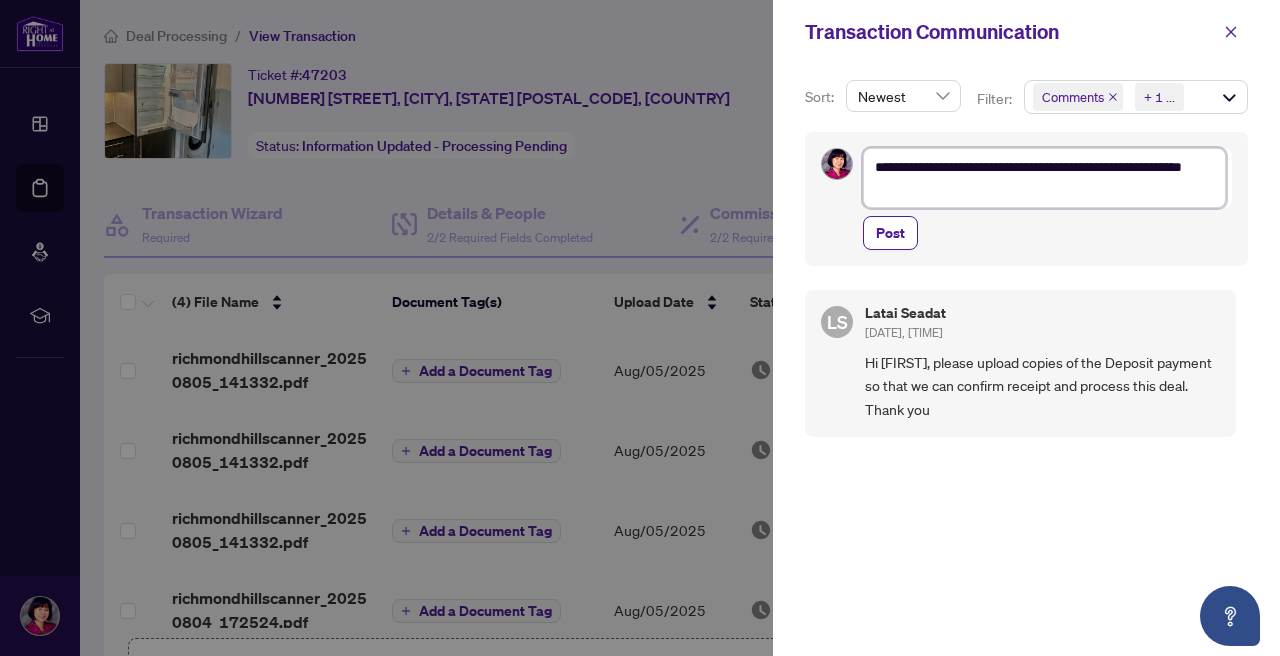 type on "**********" 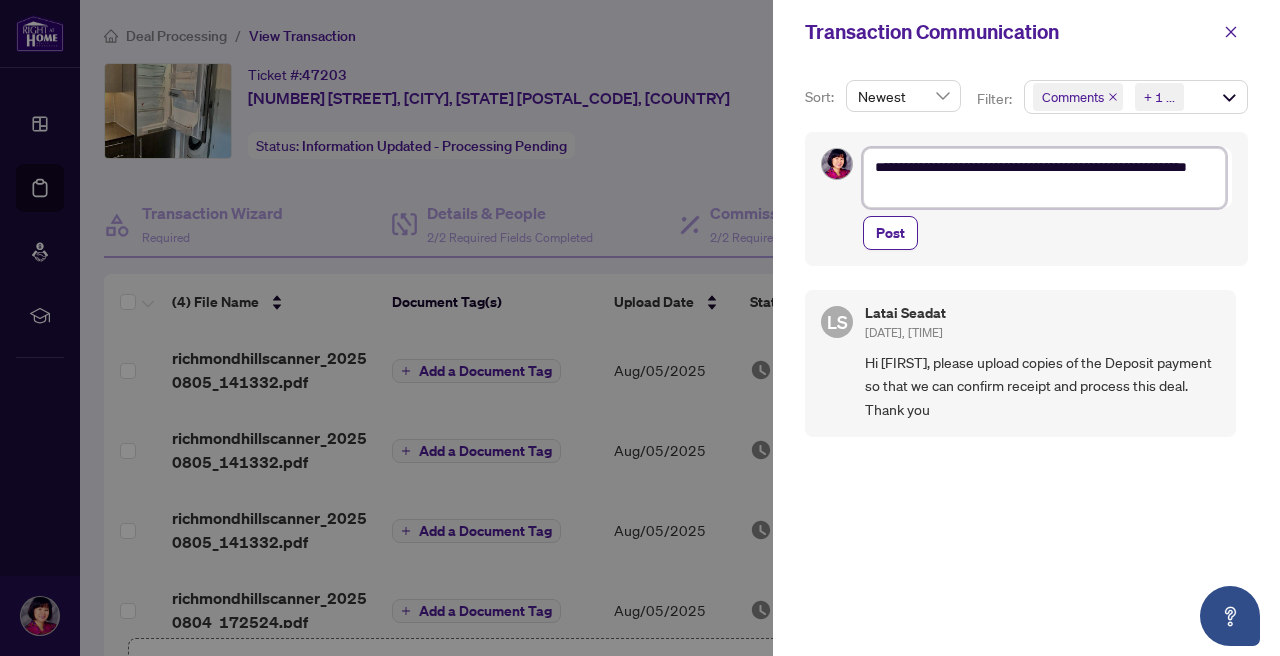 type on "**********" 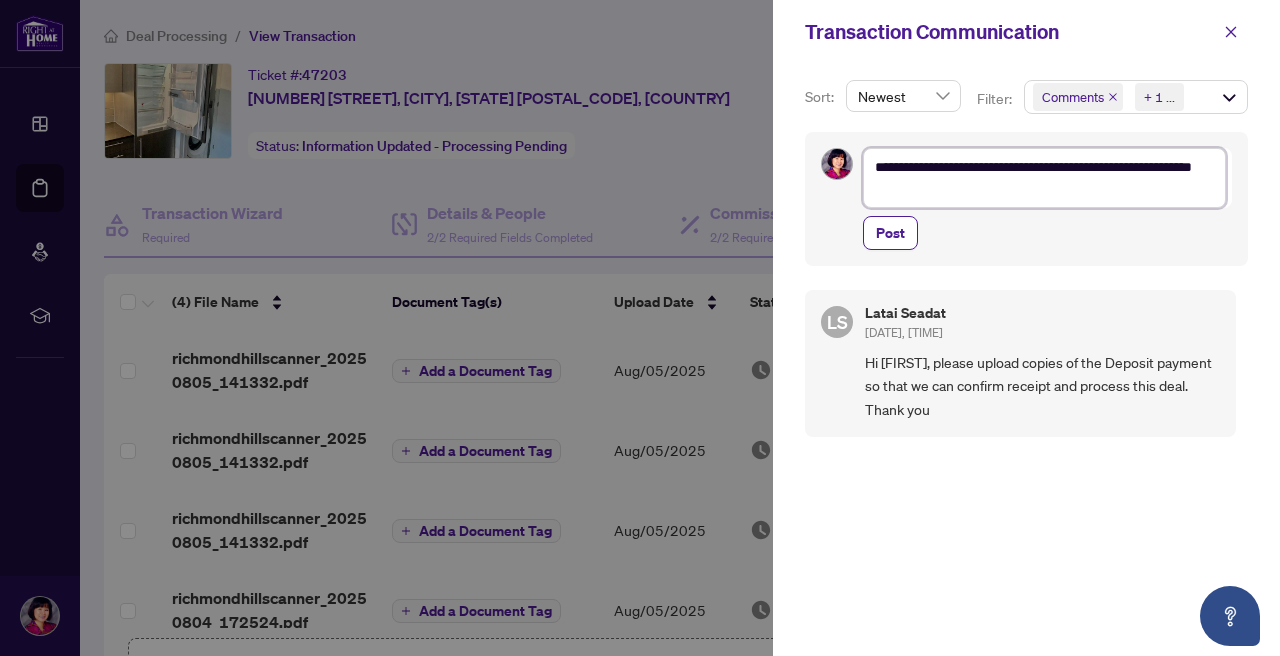 type on "**********" 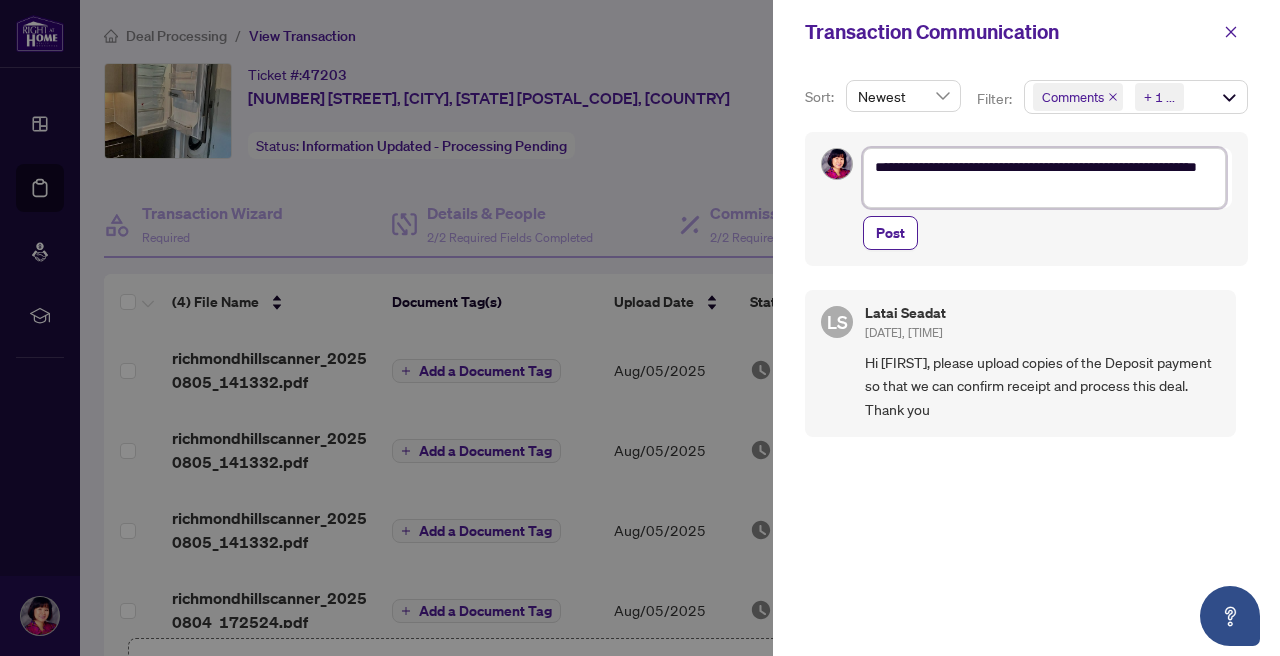 type on "**********" 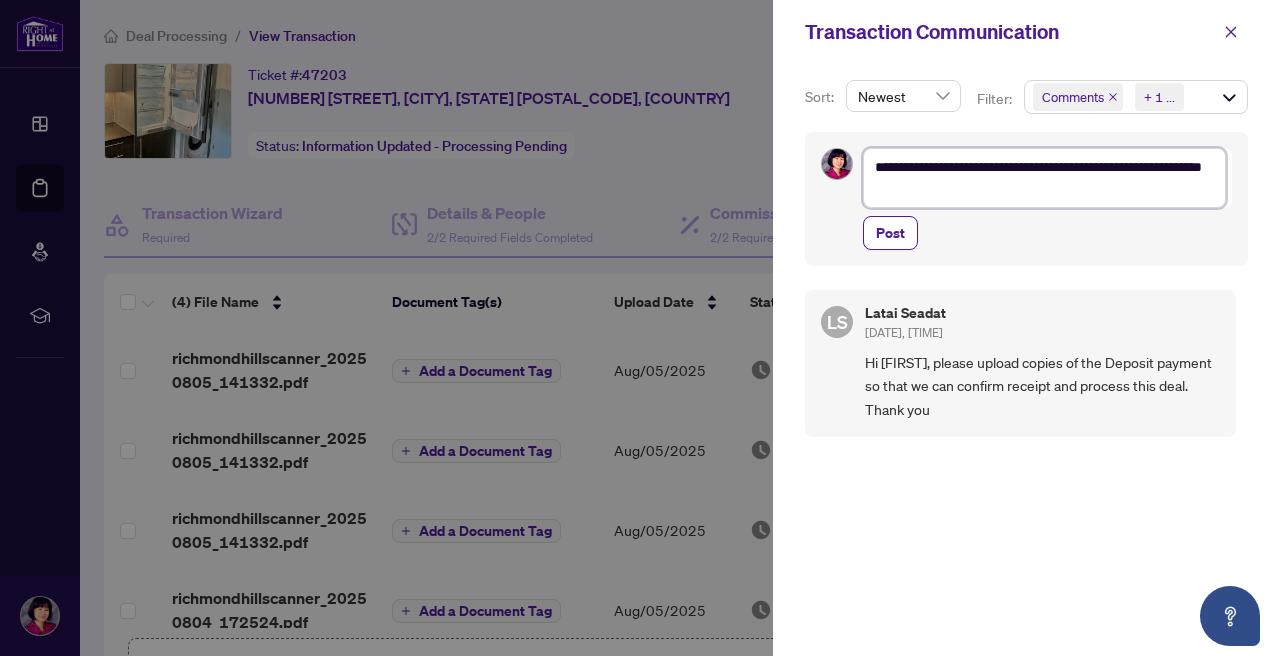 type on "**********" 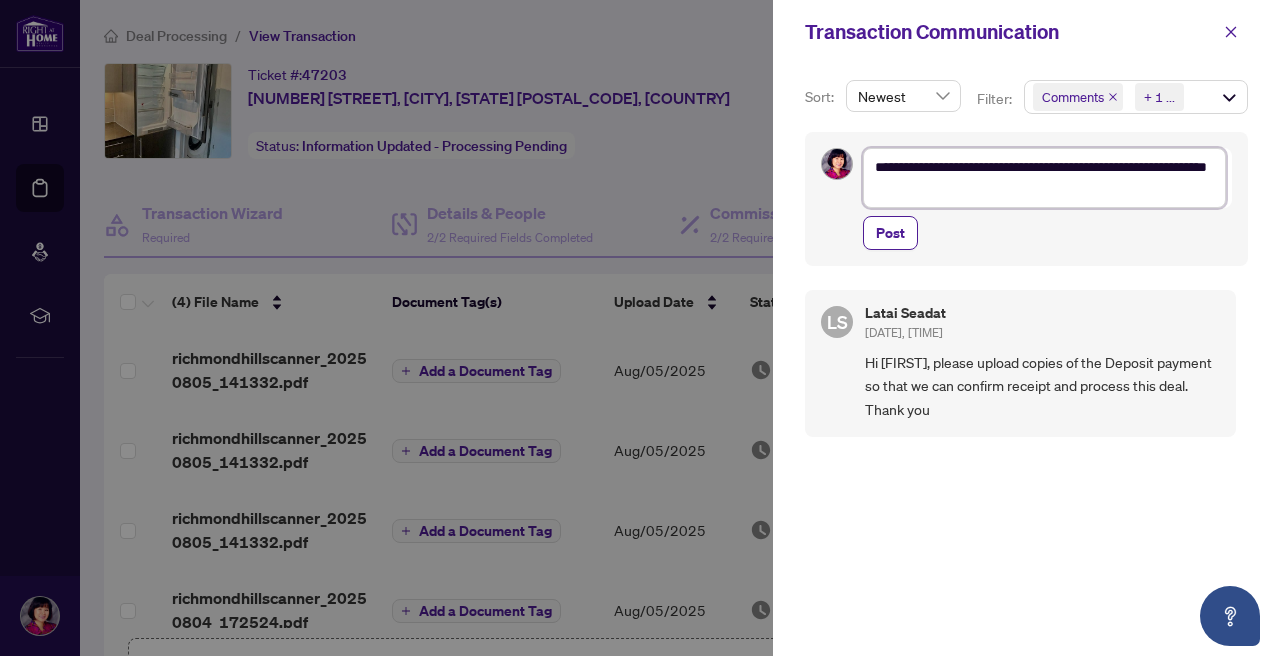 type on "**********" 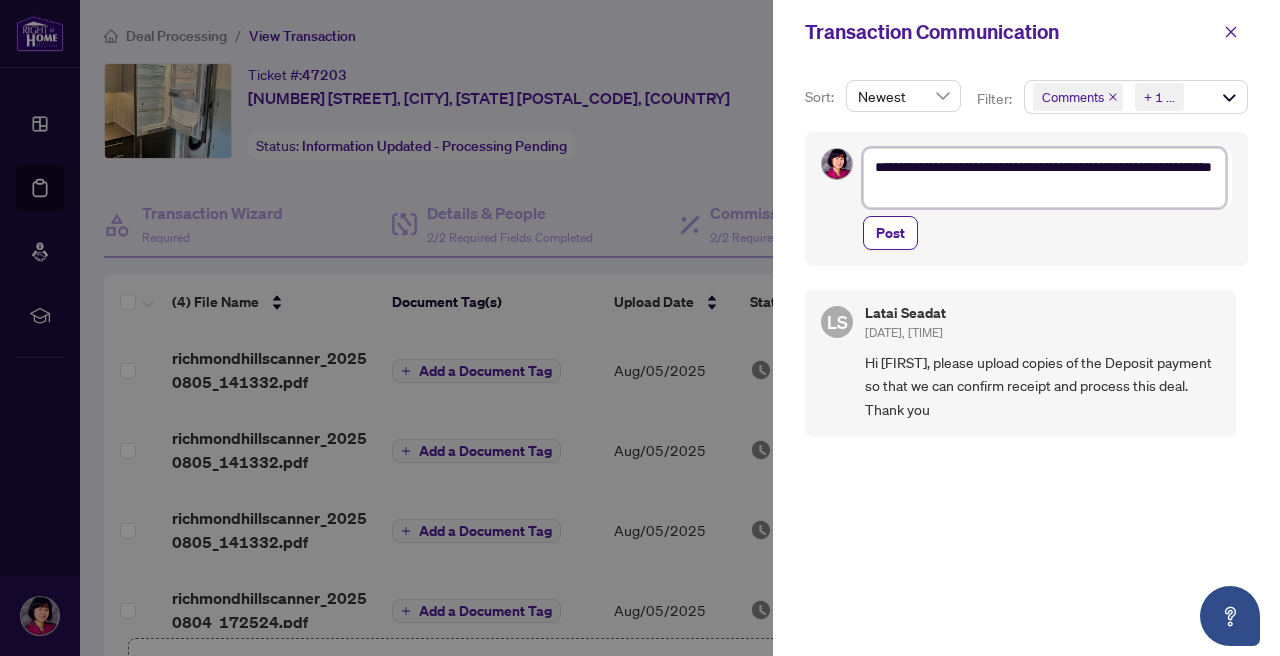 type on "**********" 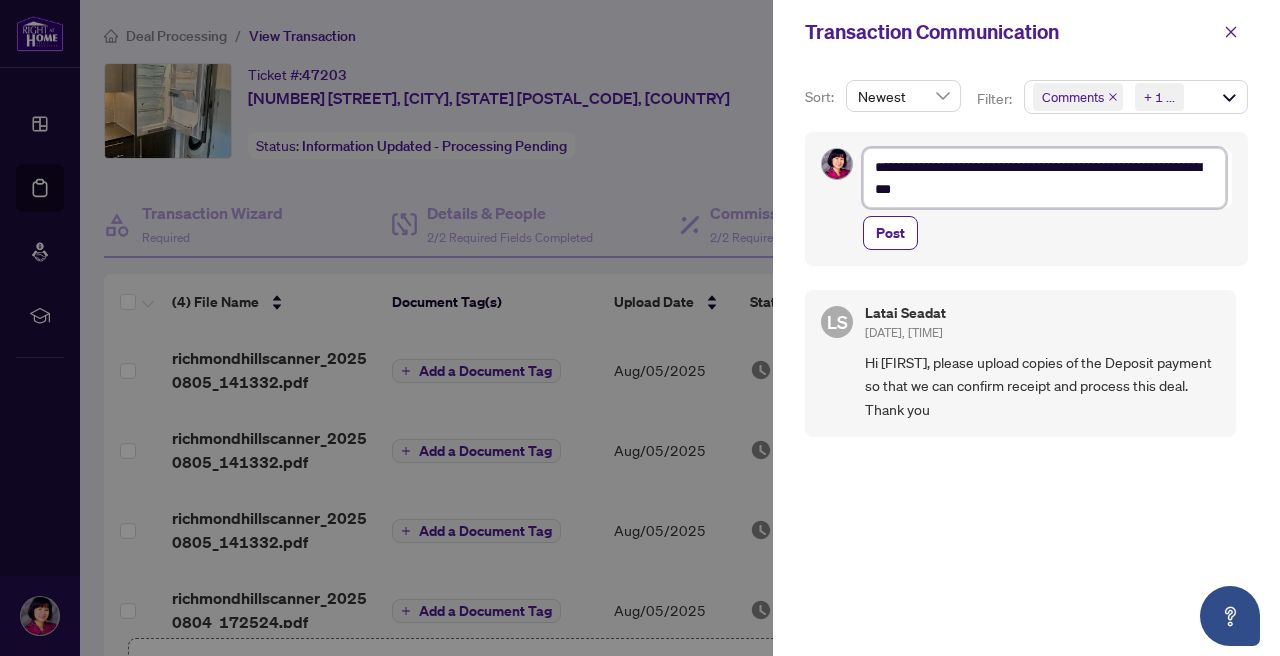 type on "**********" 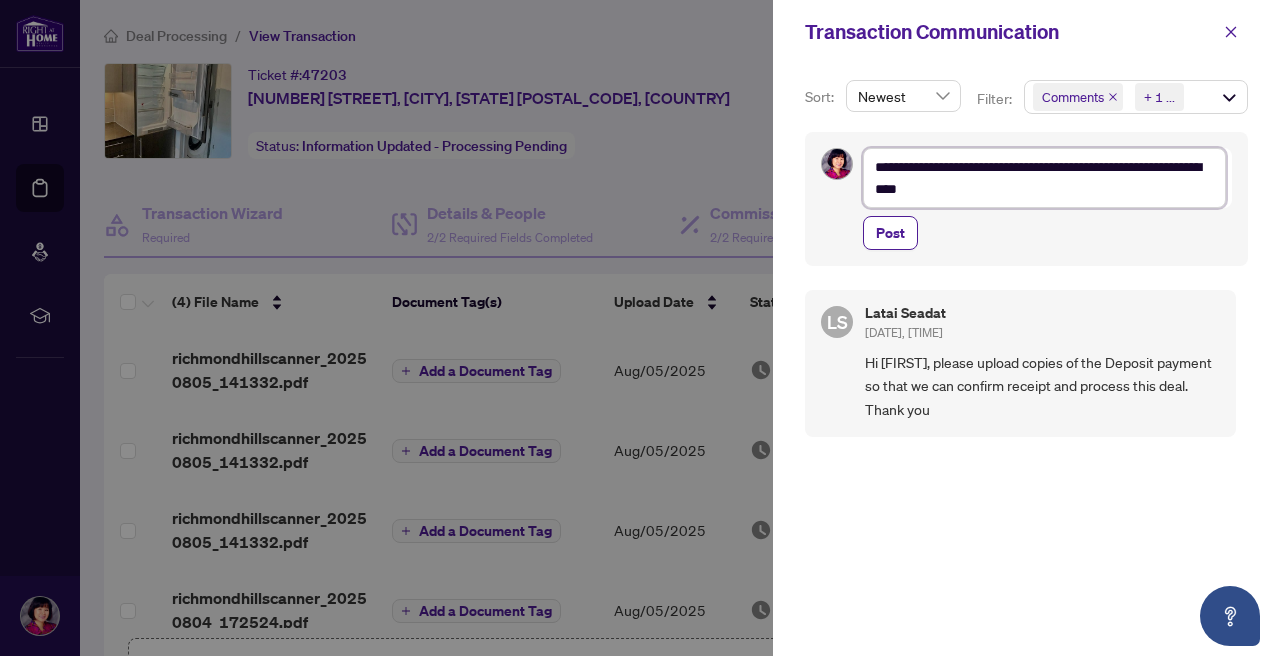type on "**********" 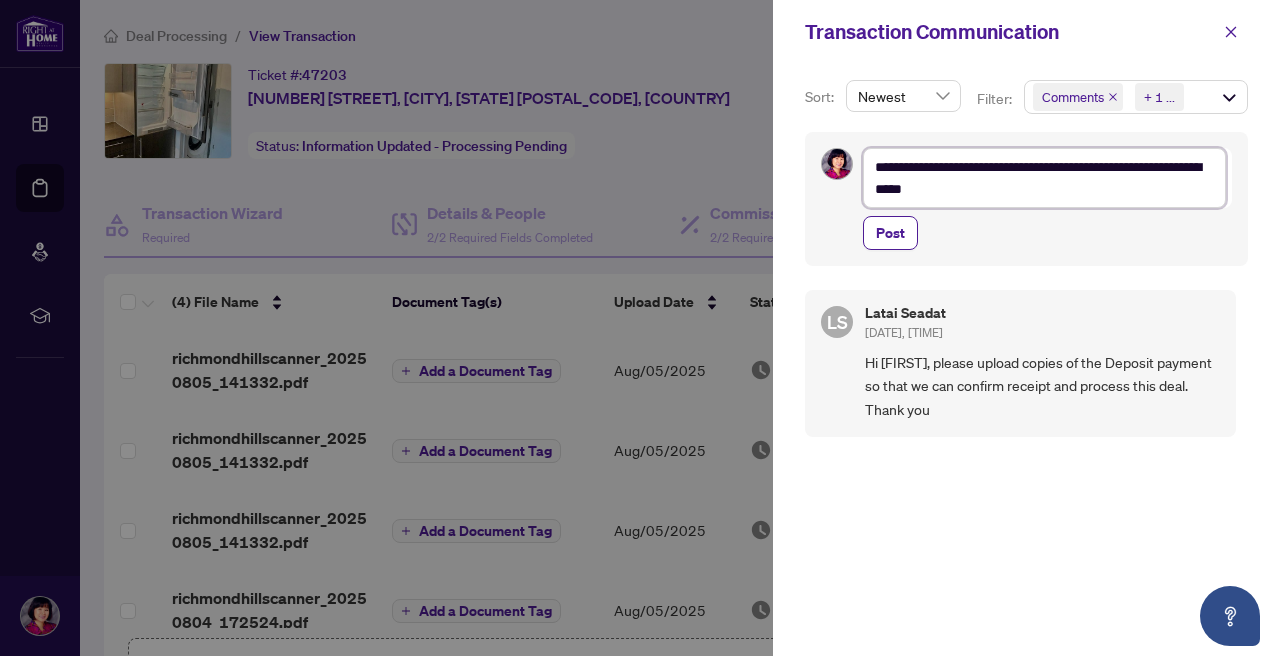 type on "**********" 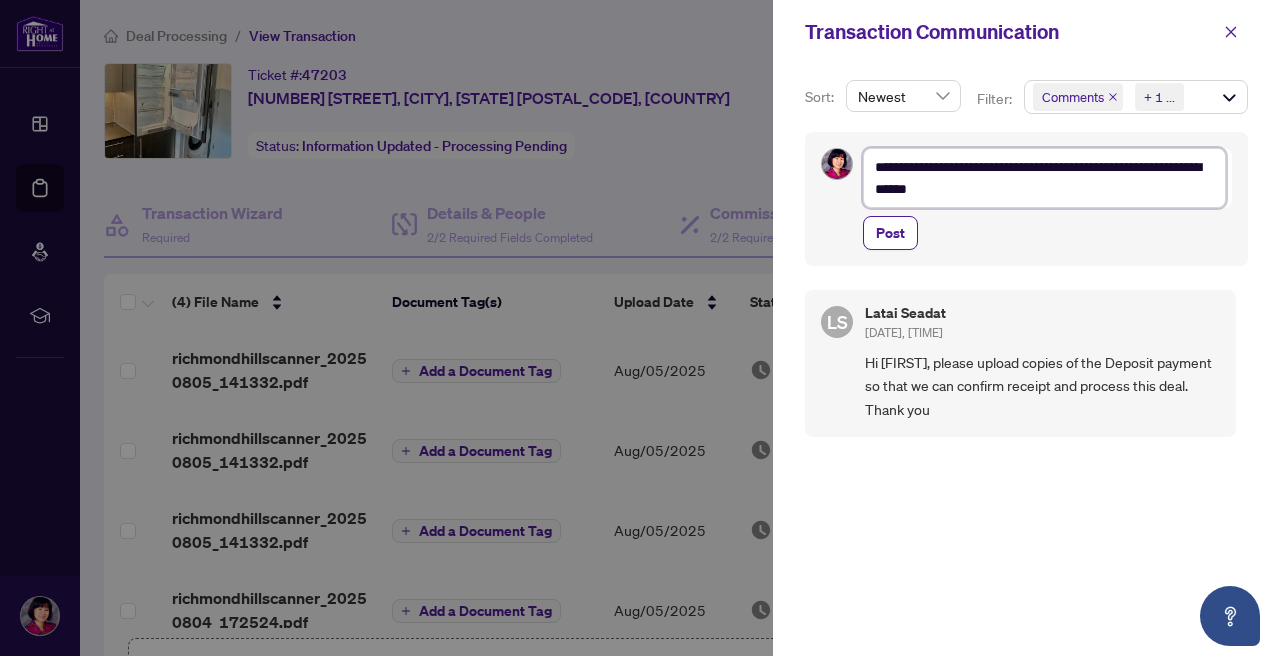 type on "**********" 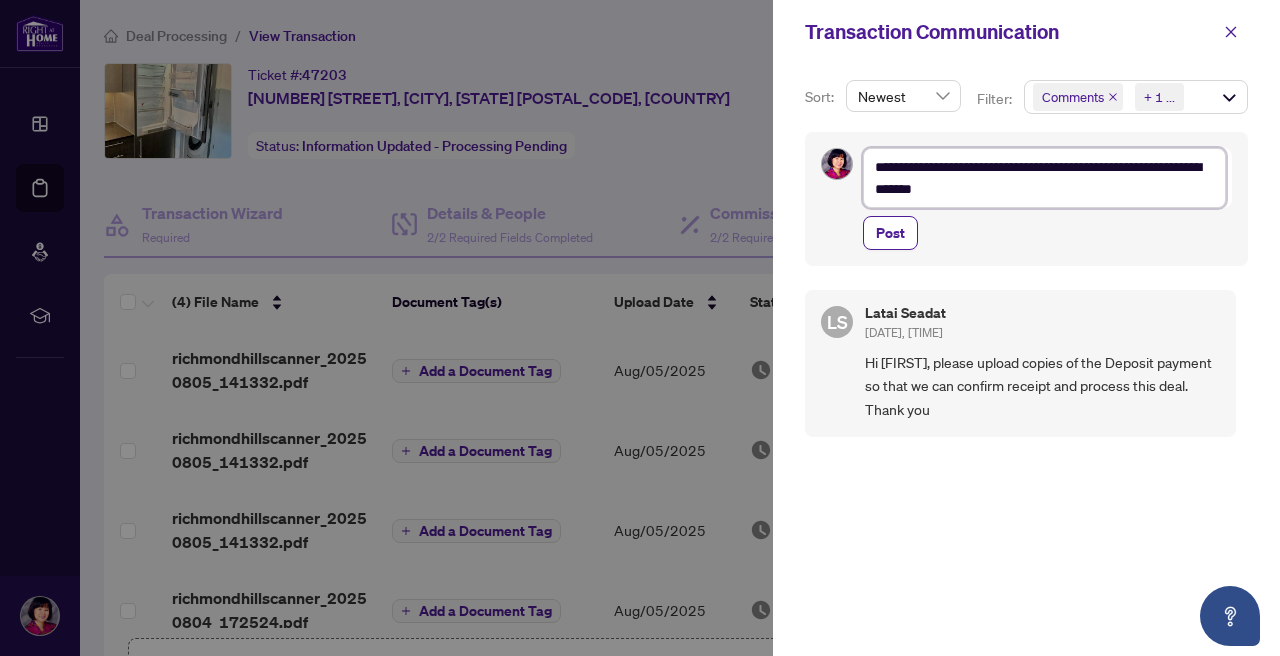 type on "**********" 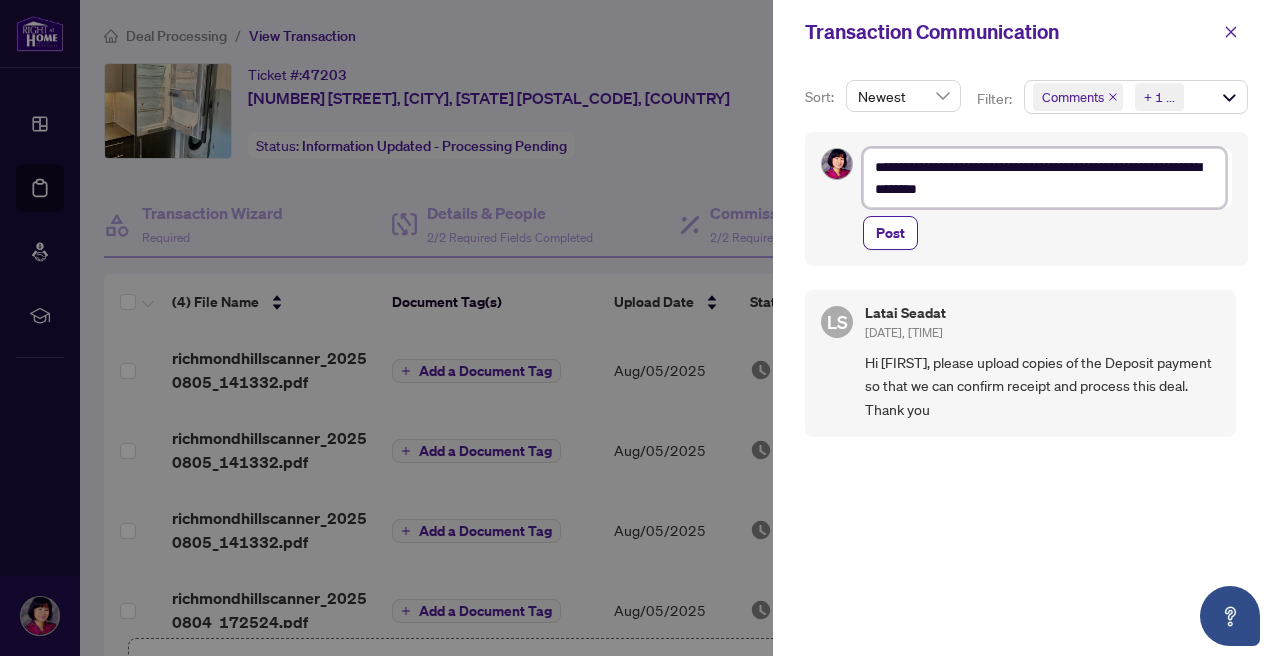 type on "**********" 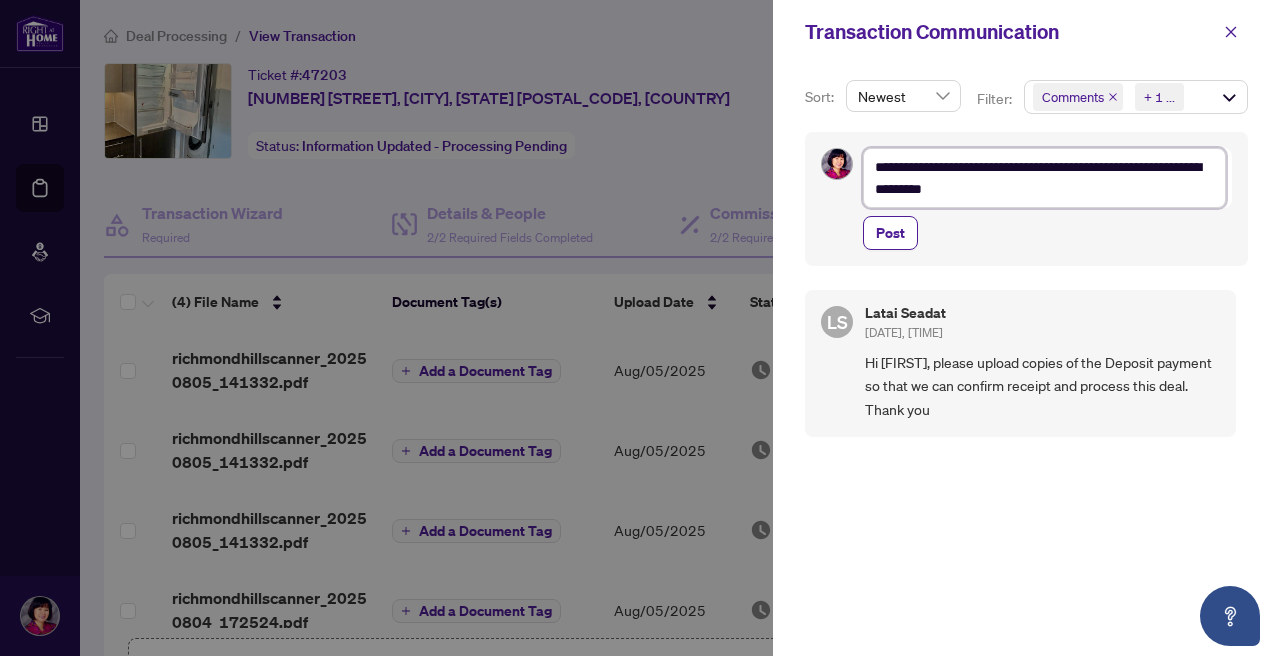 type on "**********" 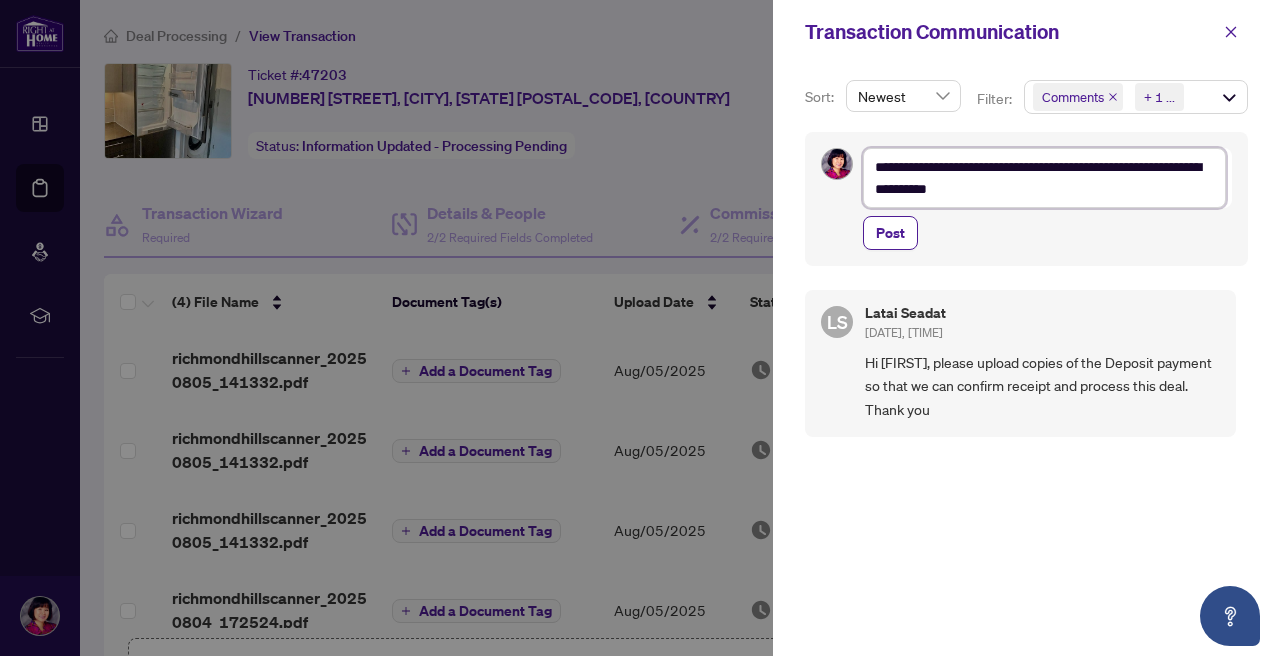 type on "**********" 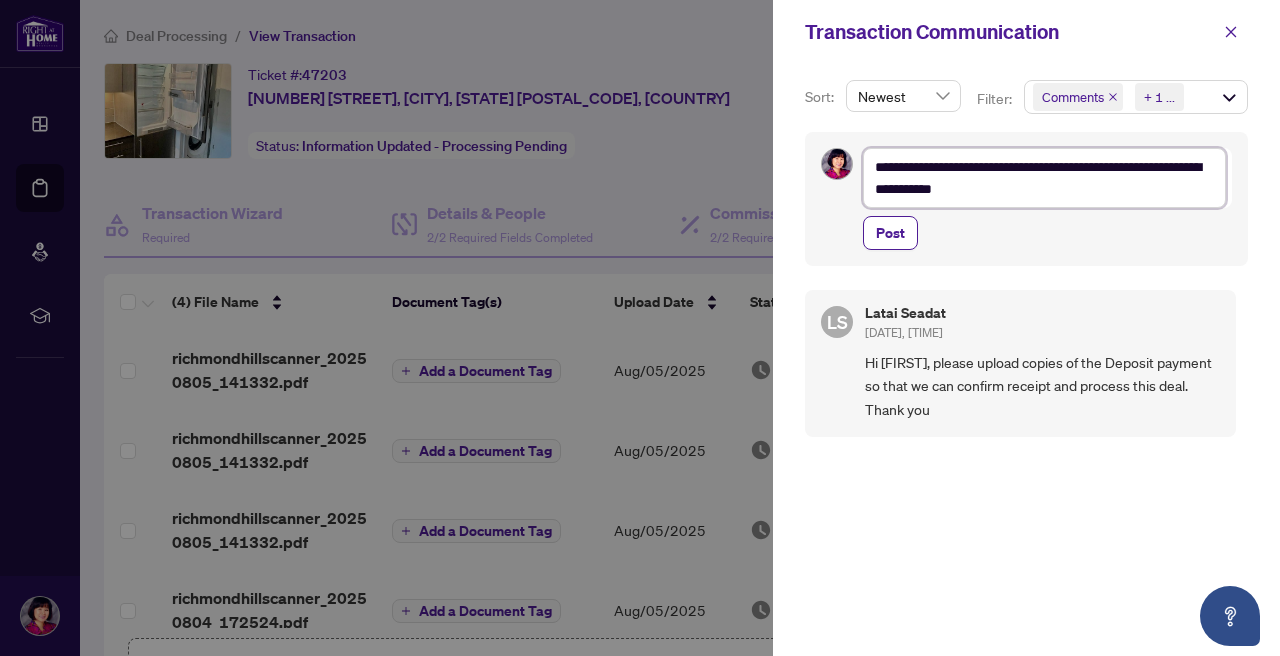 type on "**********" 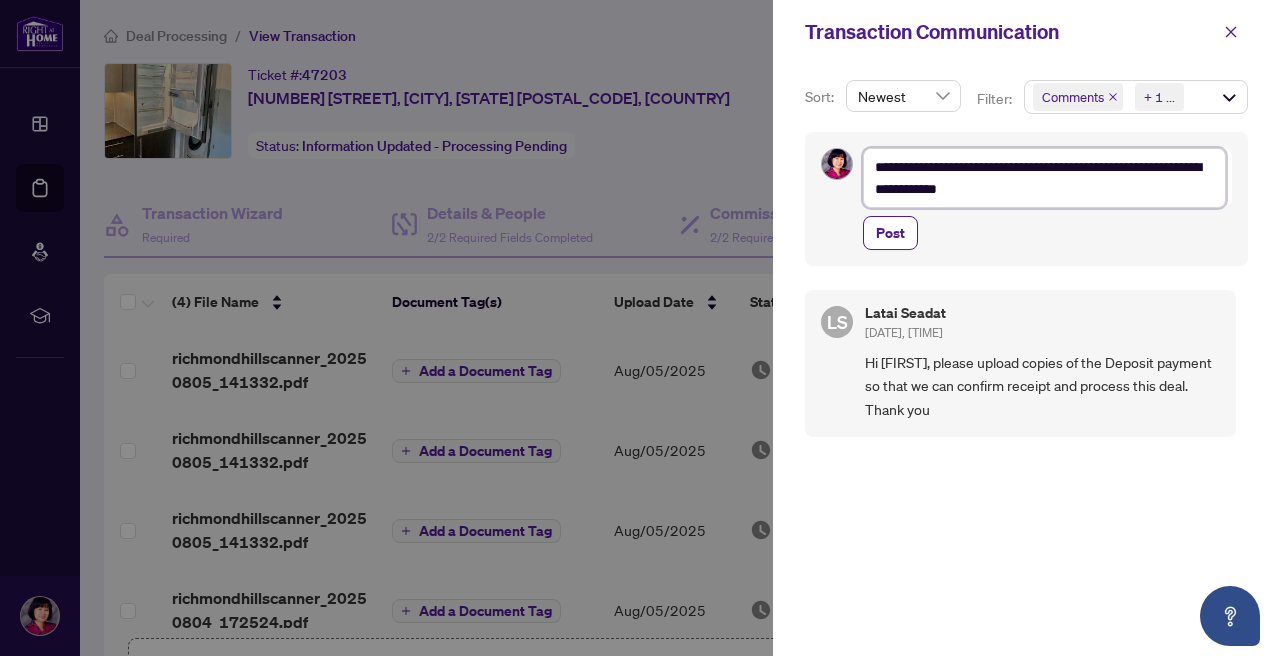type on "**********" 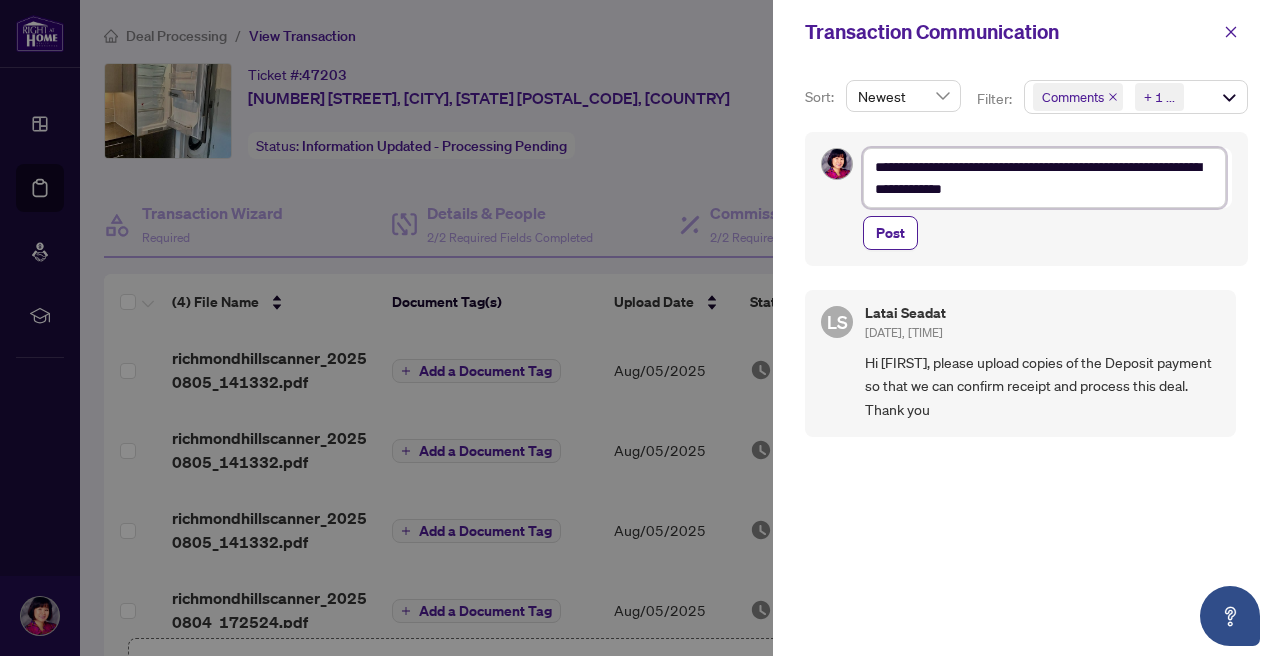 type on "**********" 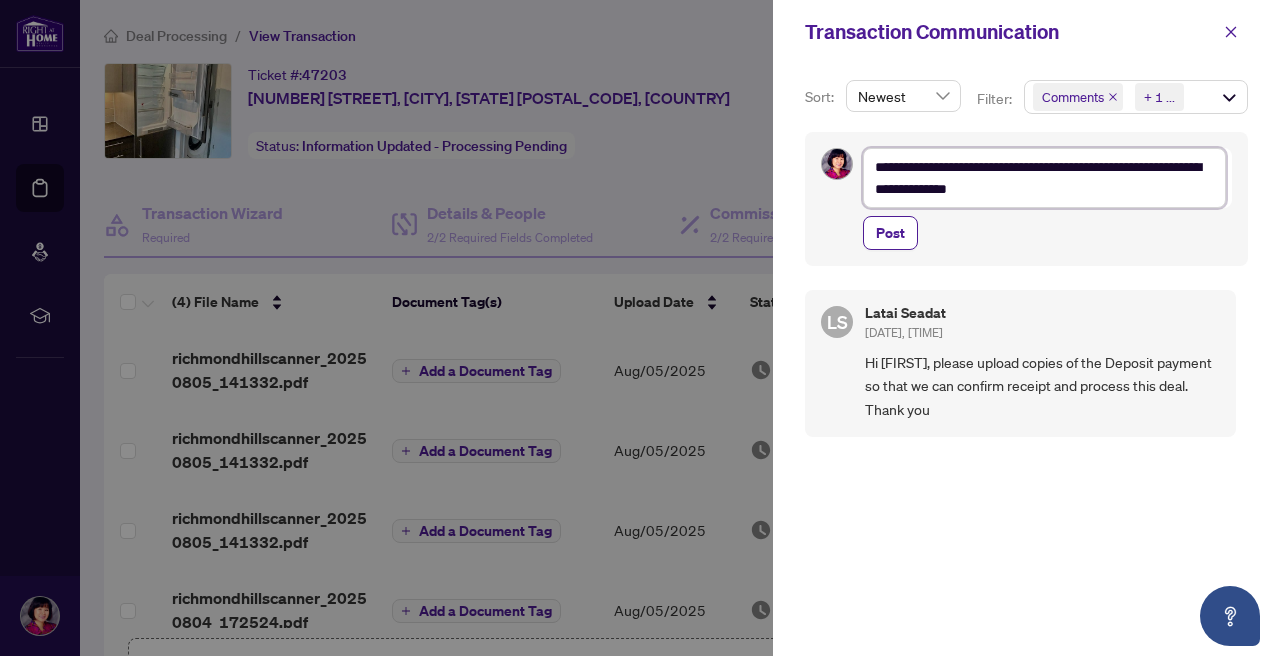 type on "**********" 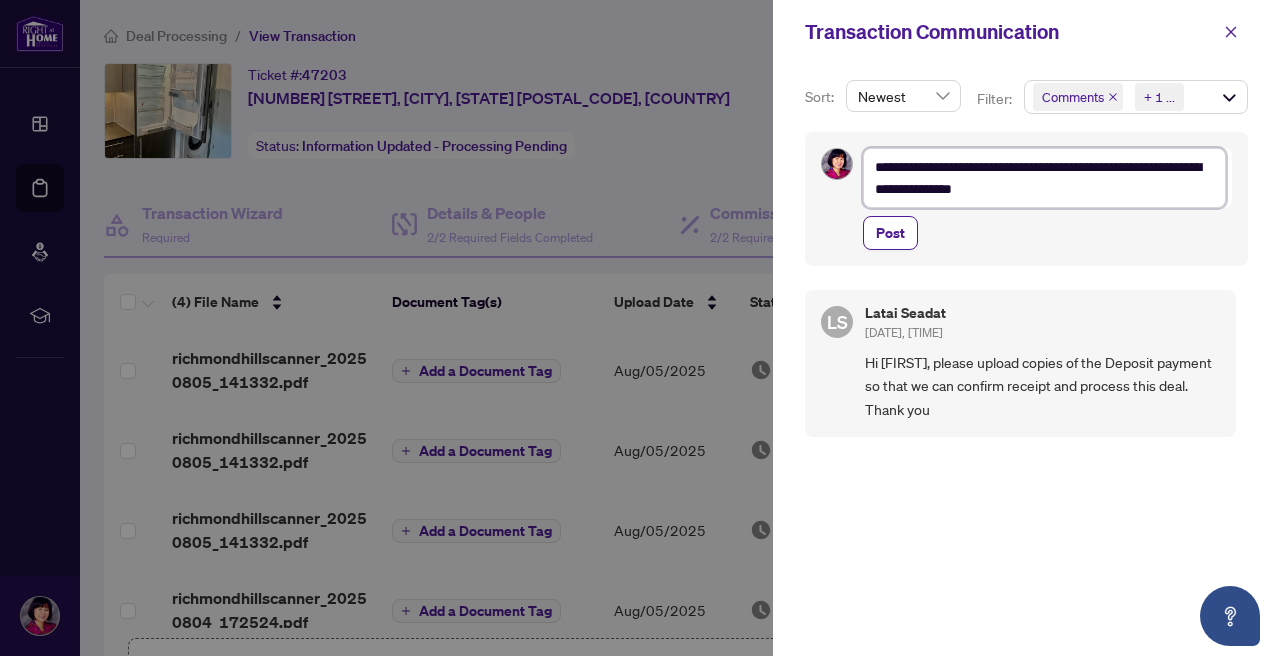 type on "**********" 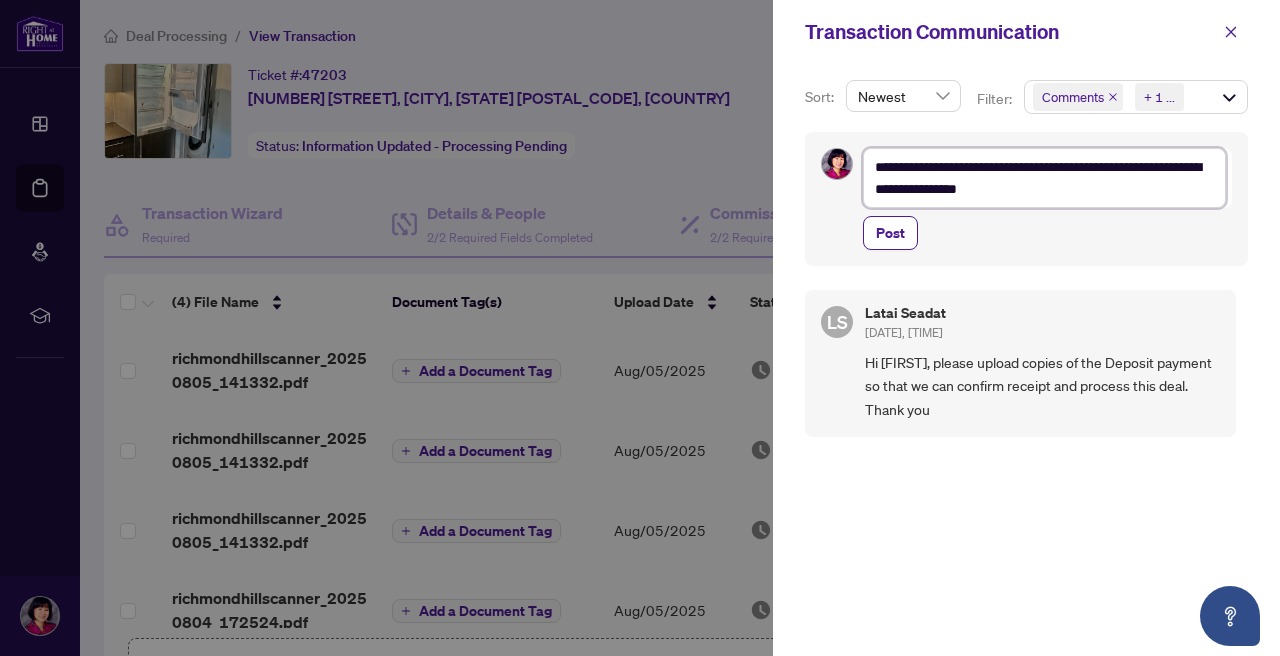 type on "**********" 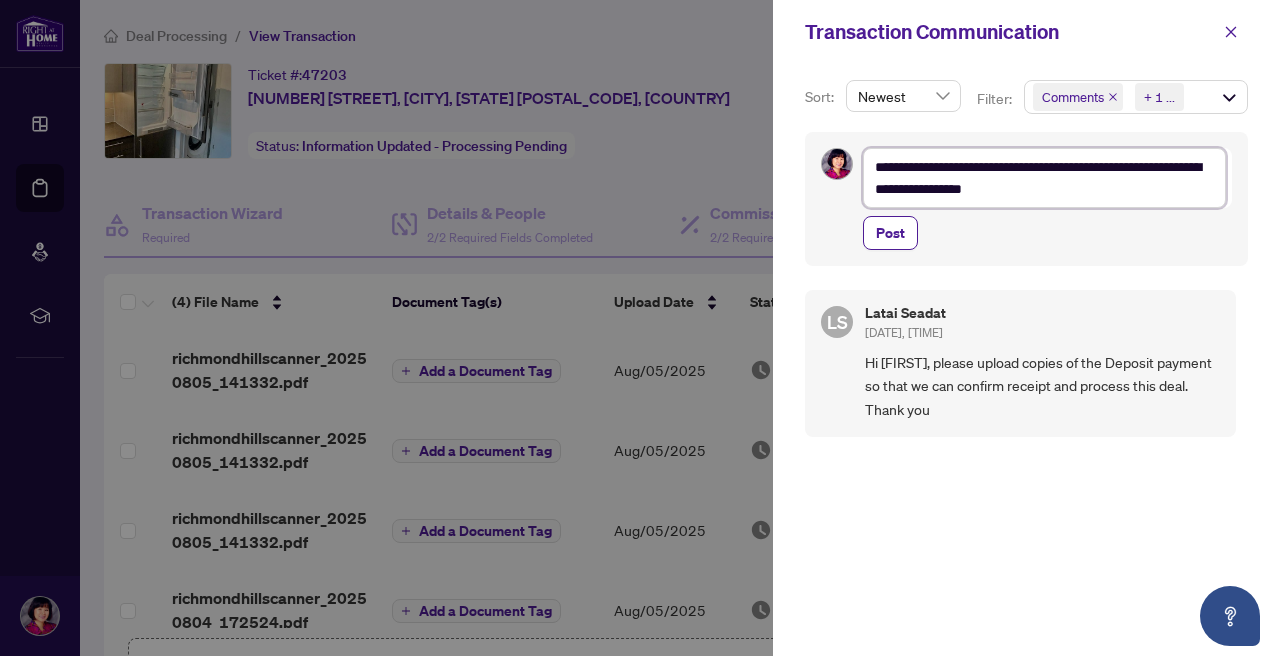 type on "**********" 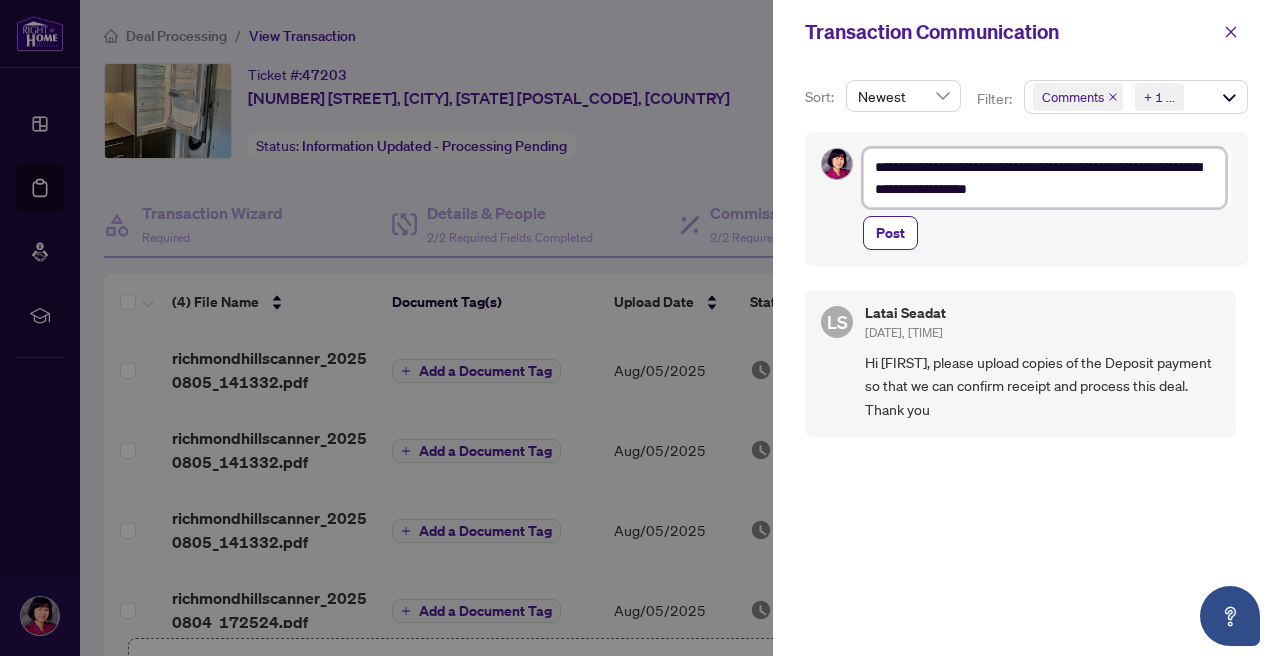 type on "**********" 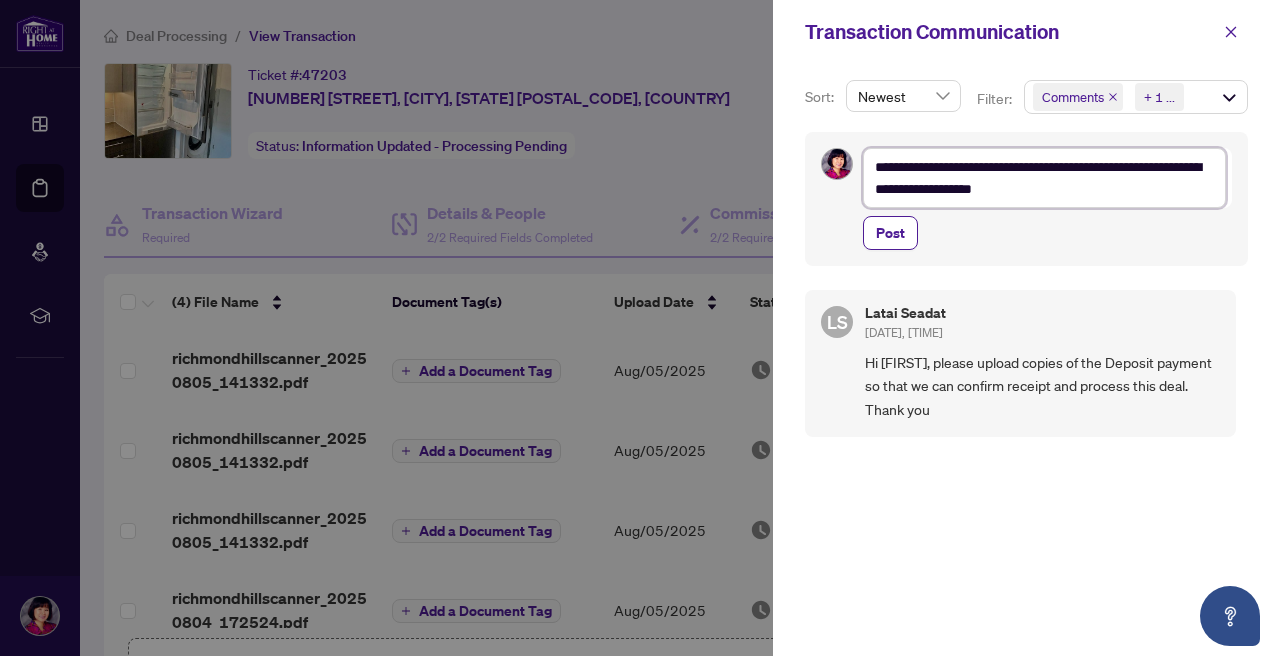 type on "**********" 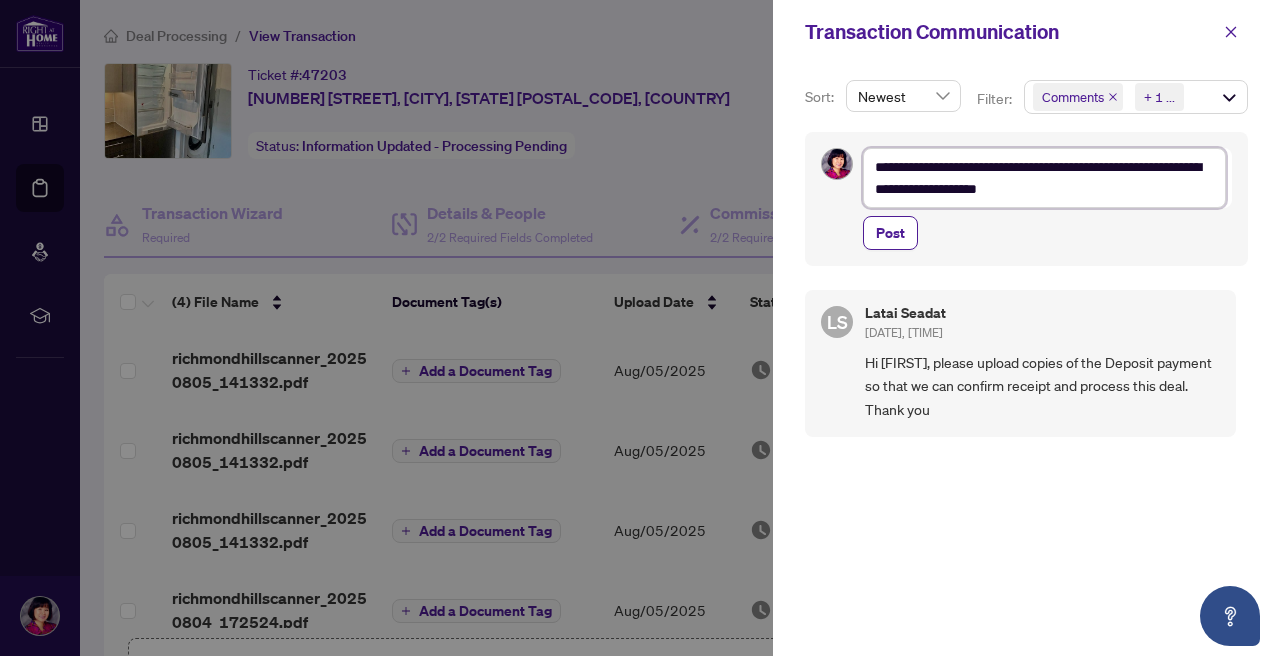 type on "**********" 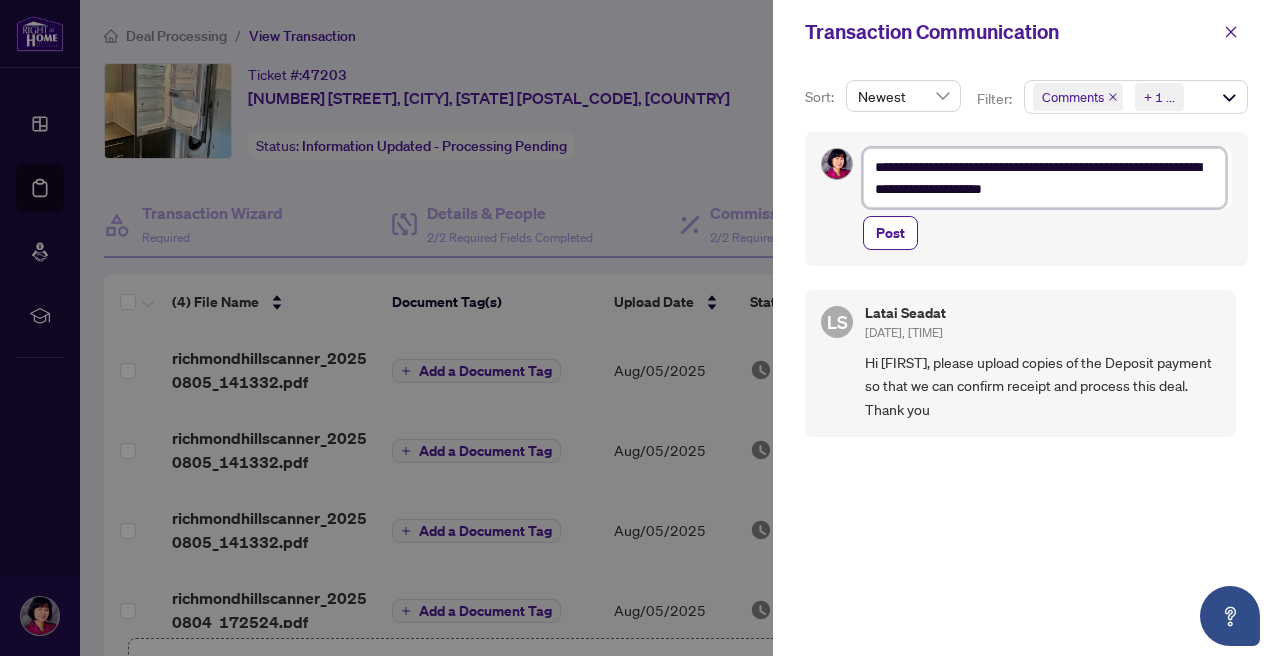 type on "**********" 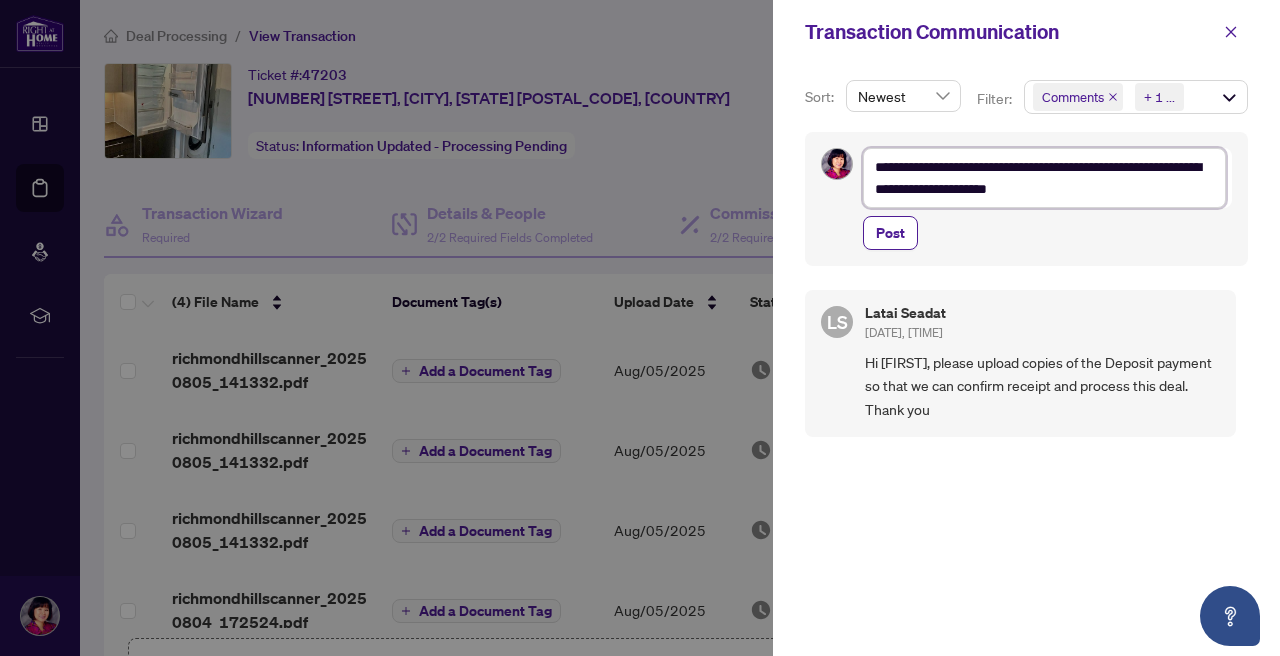 type on "**********" 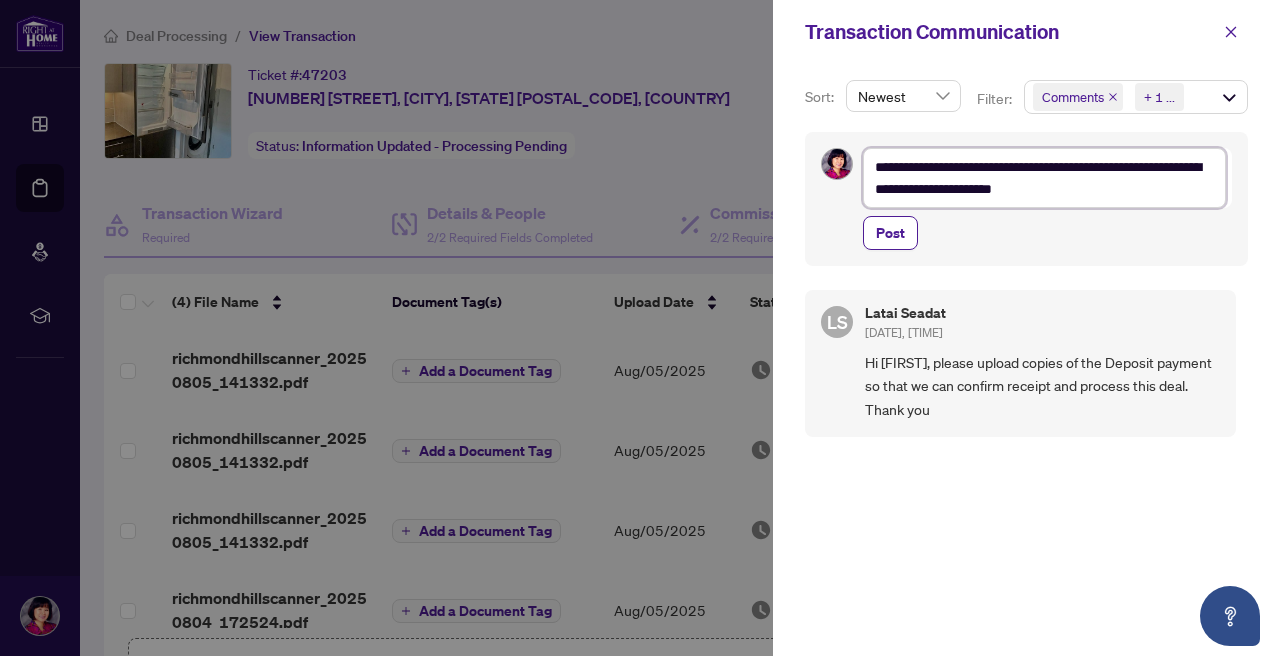 type on "**********" 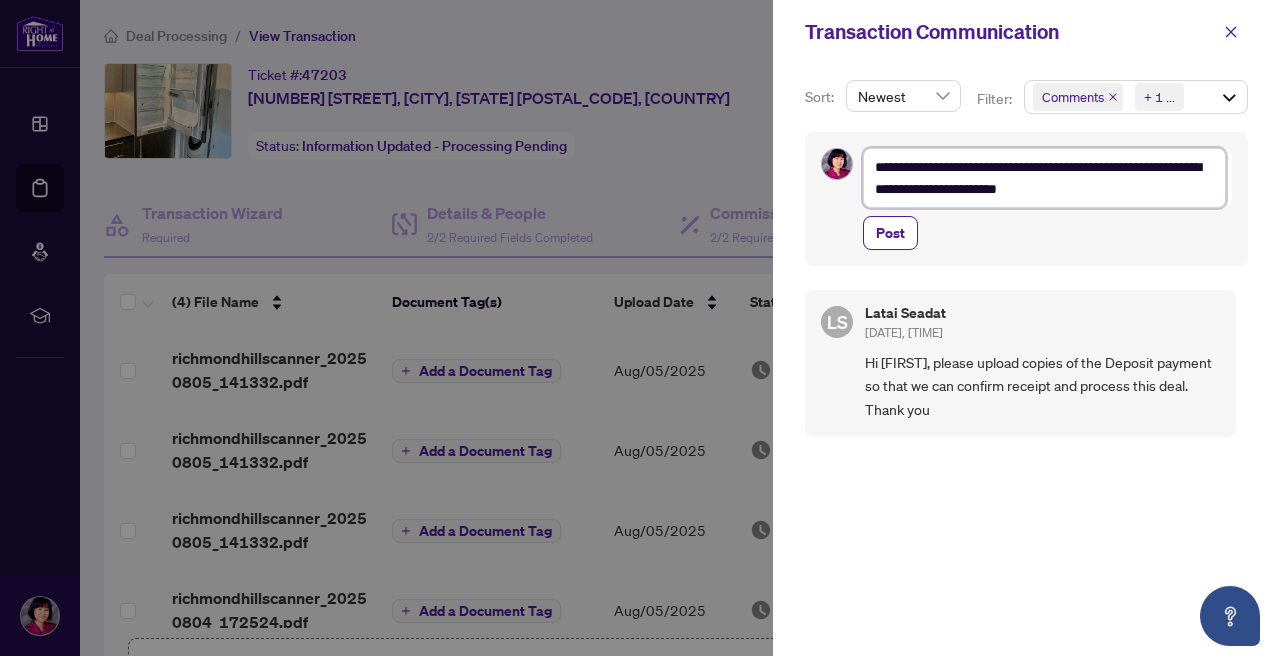 type on "**********" 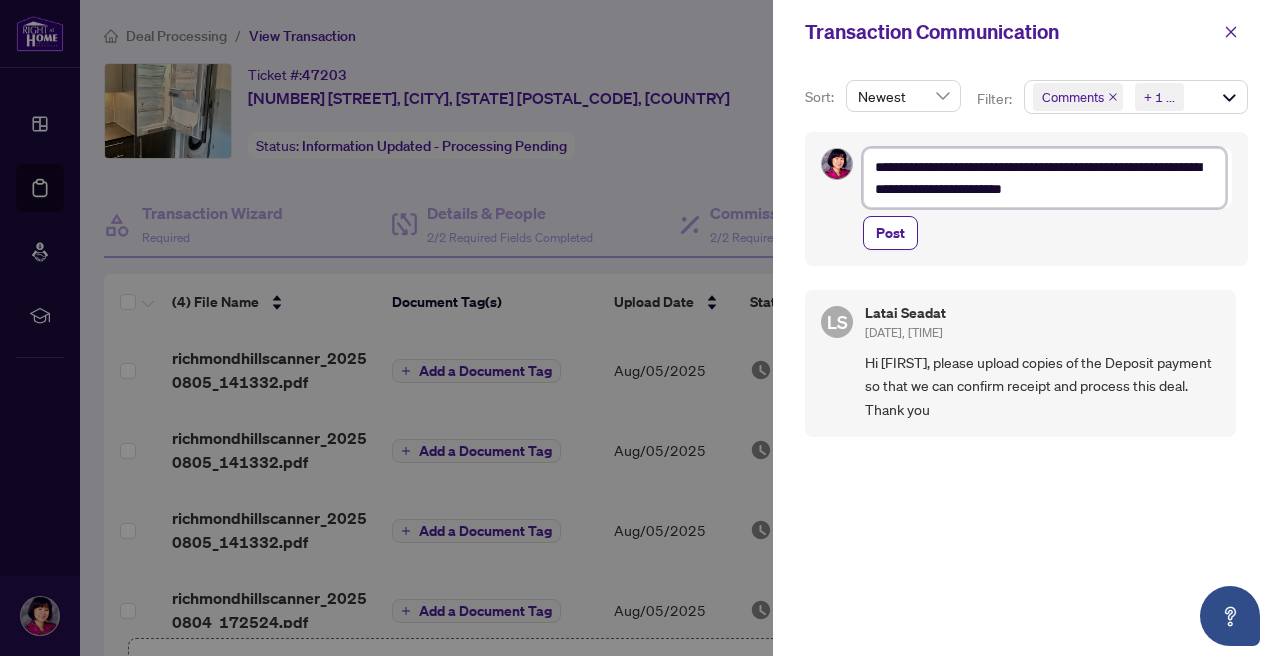type on "**********" 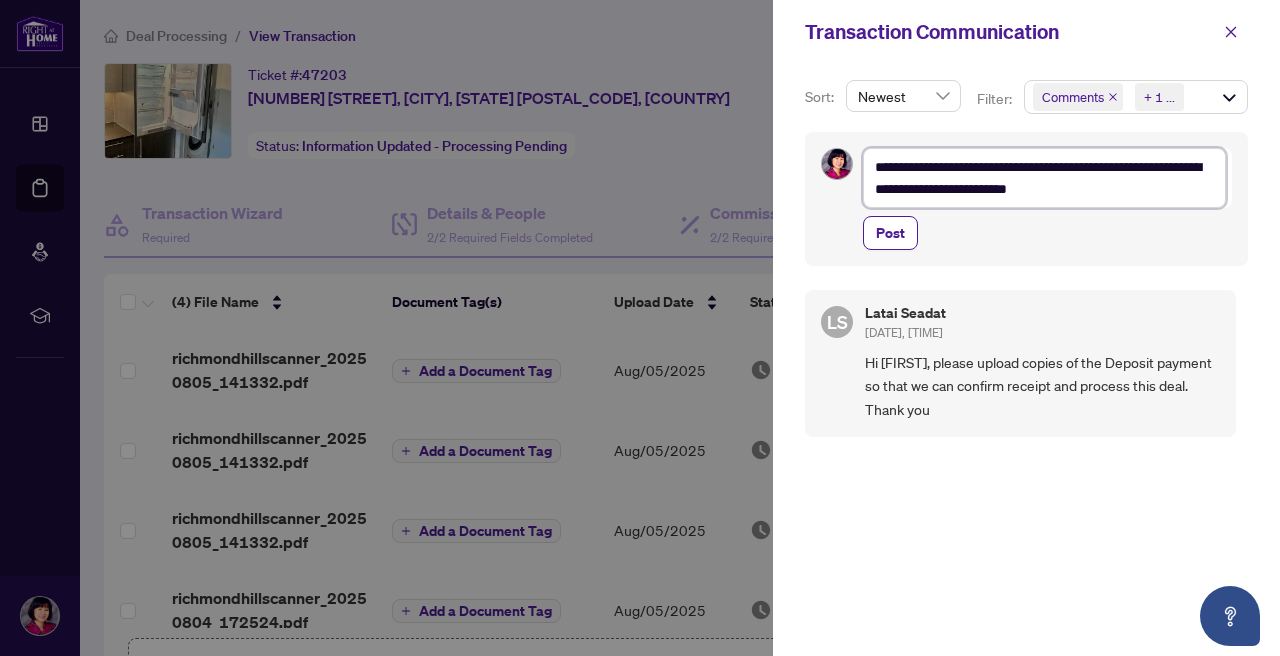 type on "**********" 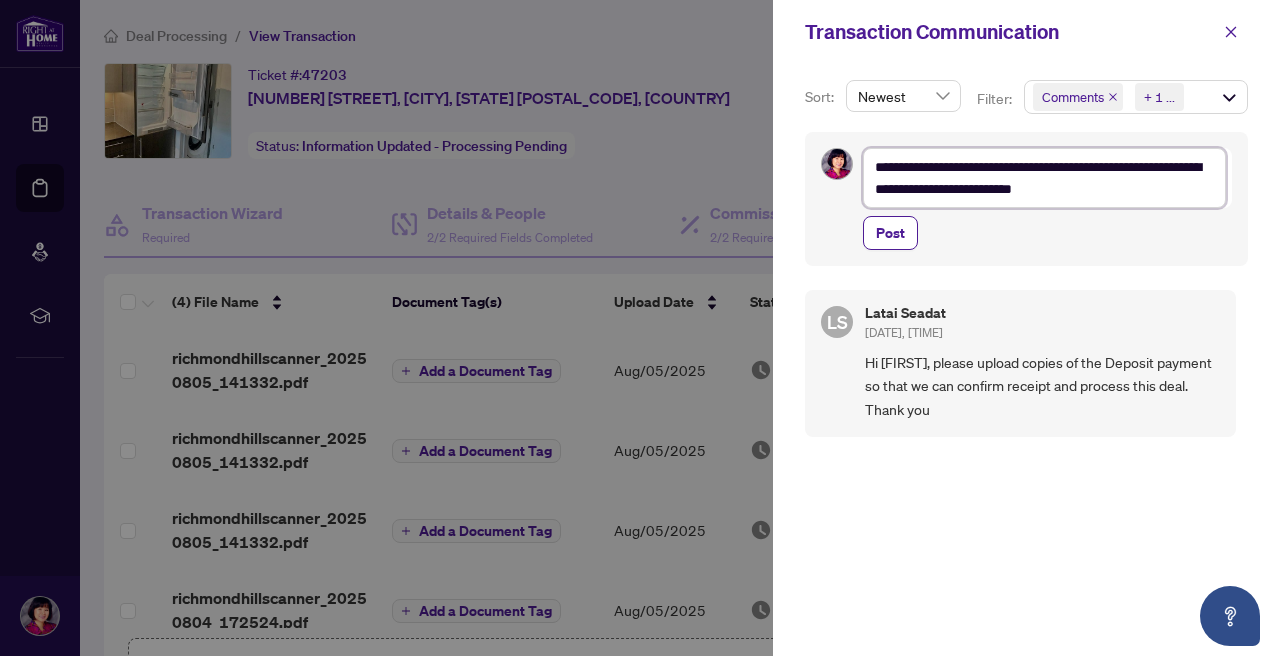 type on "**********" 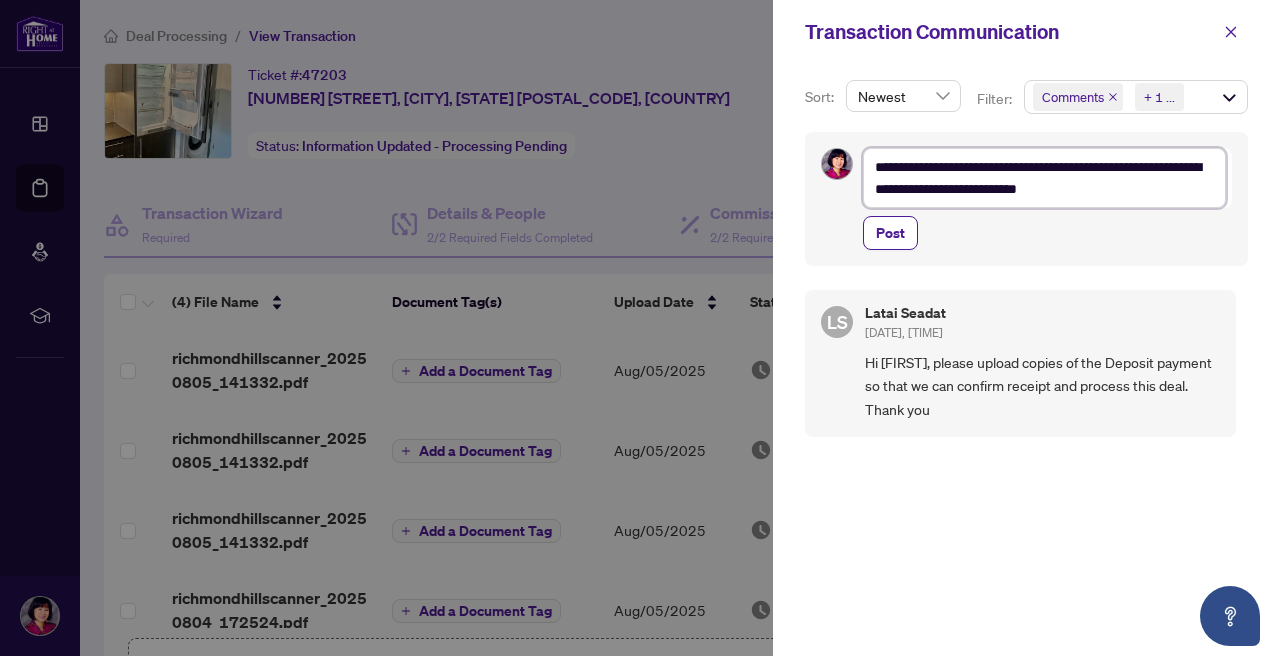 type on "**********" 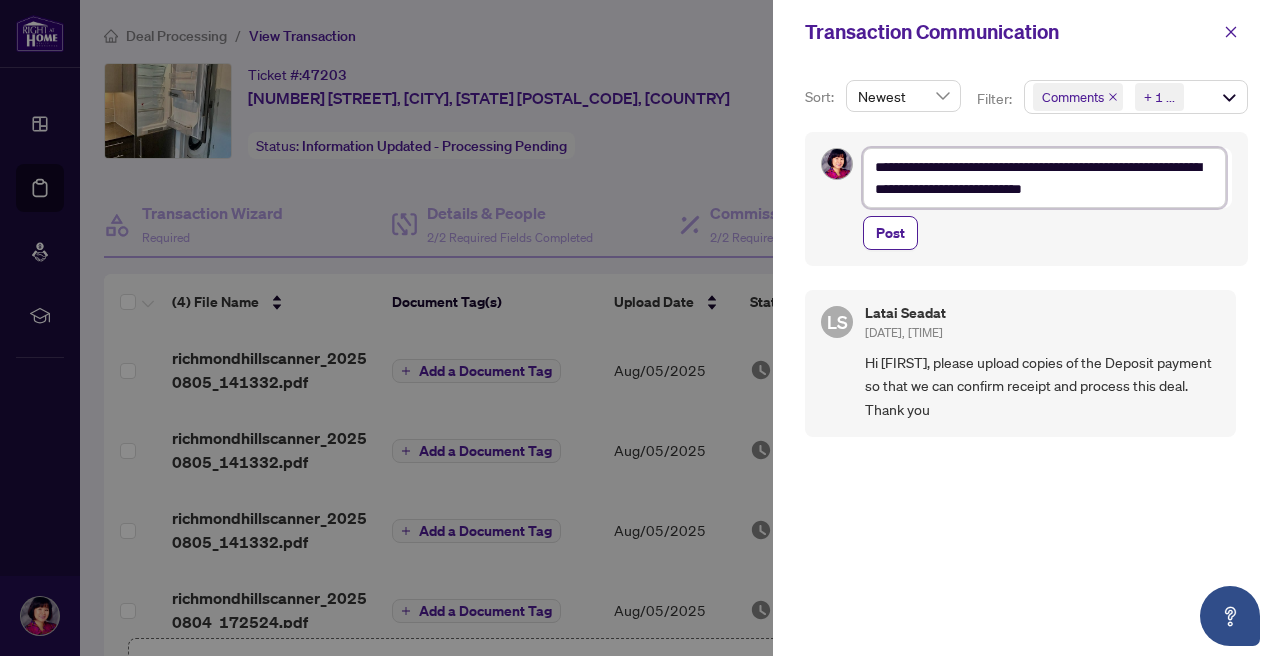 type on "**********" 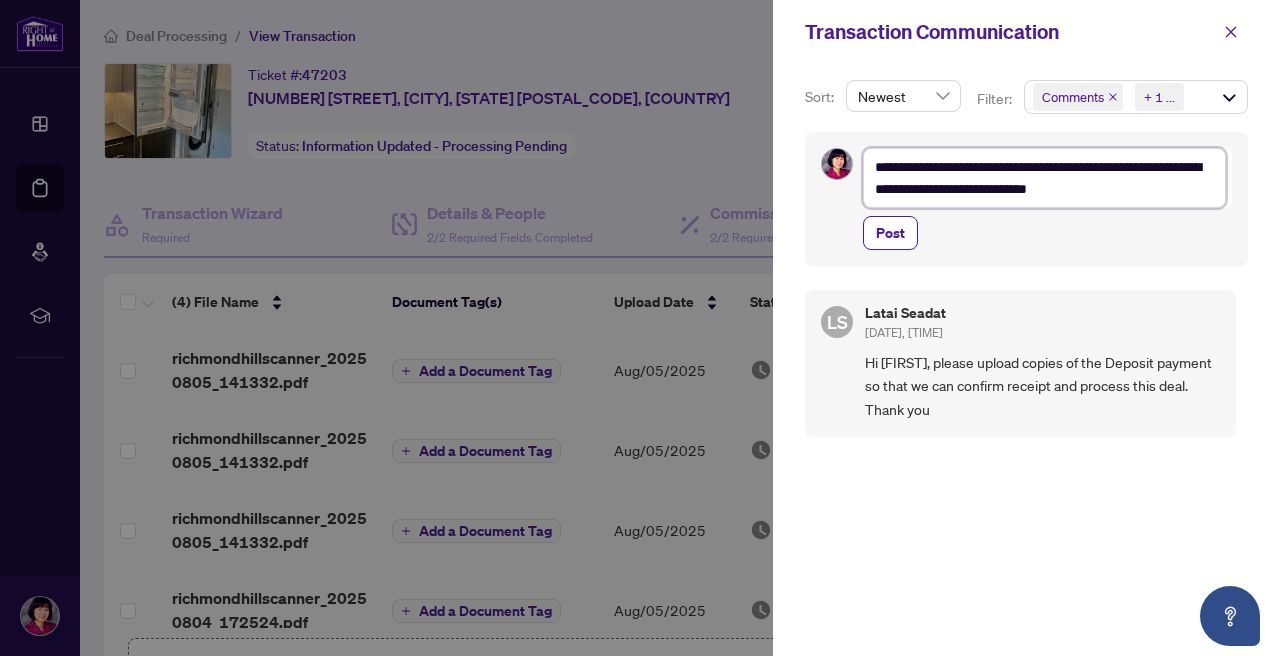 type on "**********" 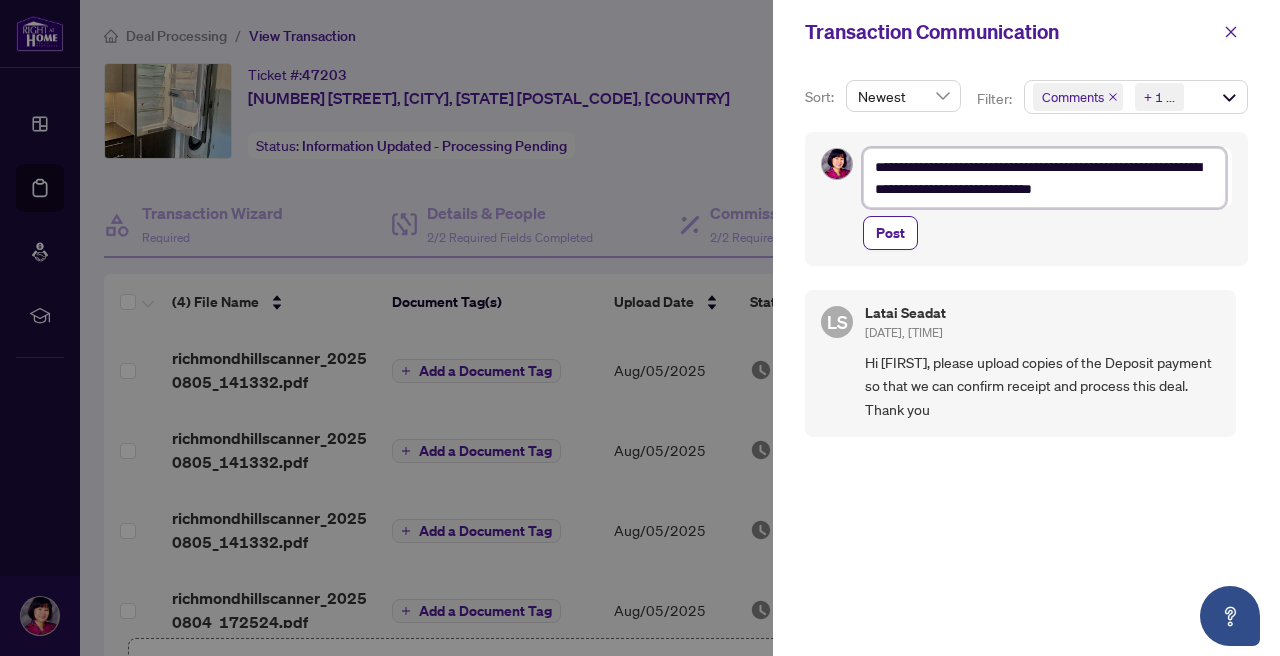 type on "**********" 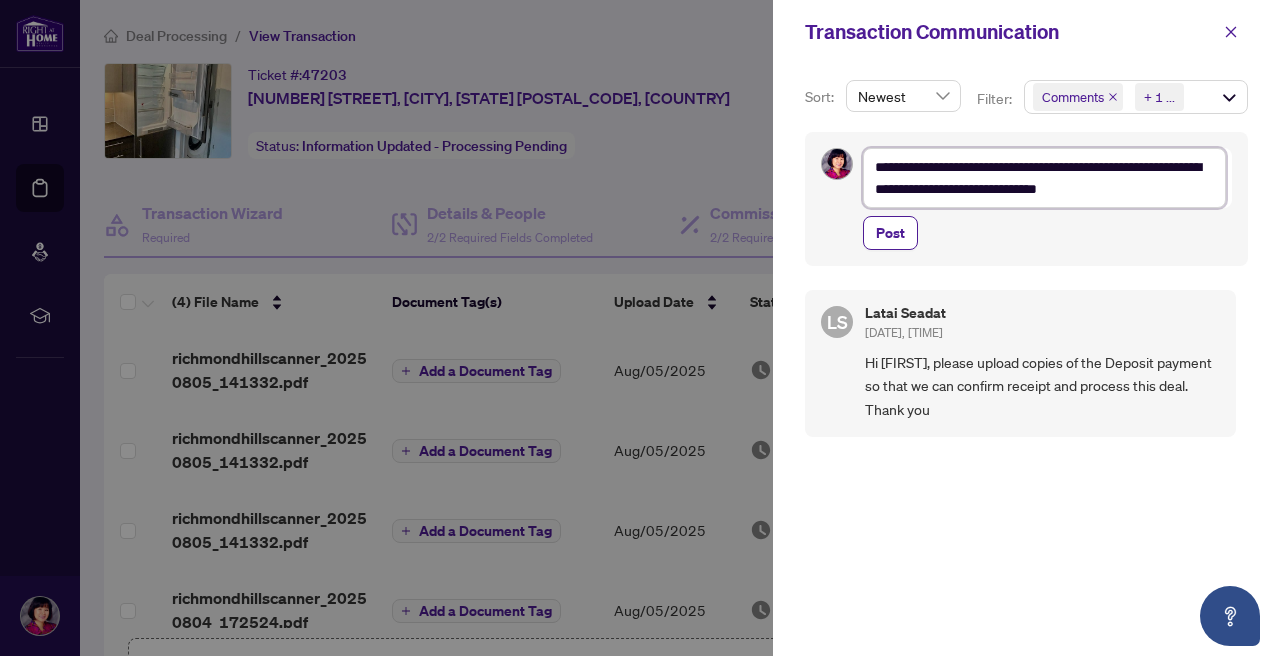 type on "**********" 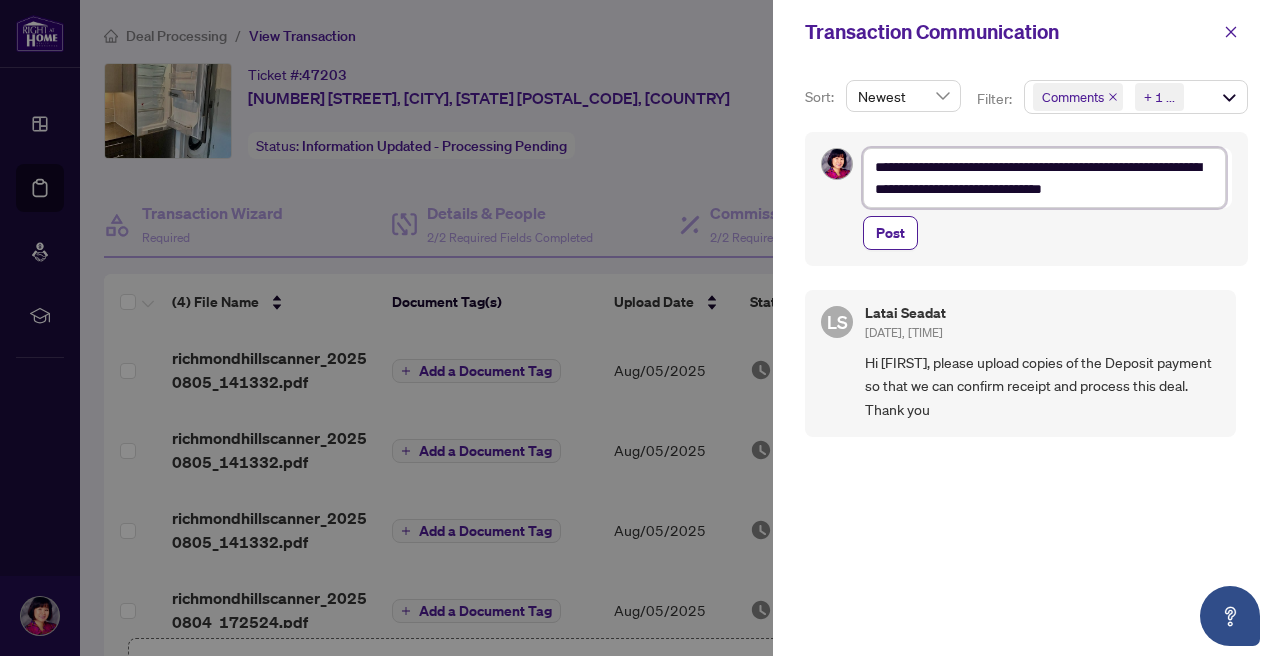 type 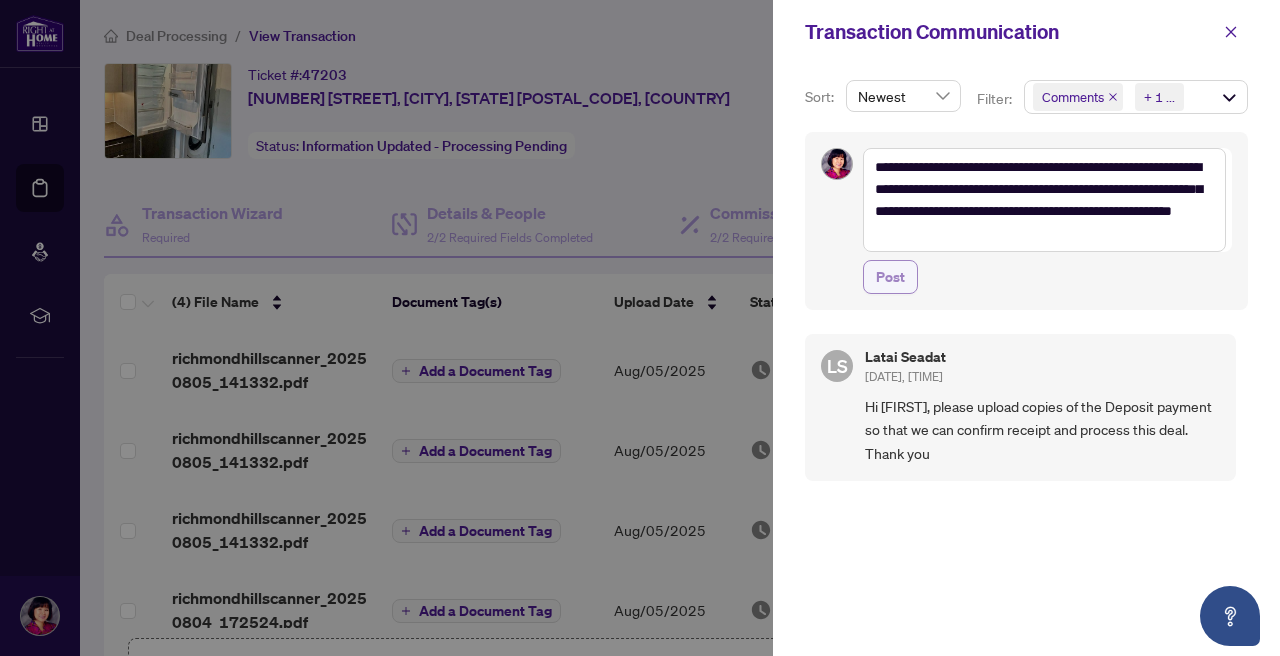 click on "Post" at bounding box center [890, 277] 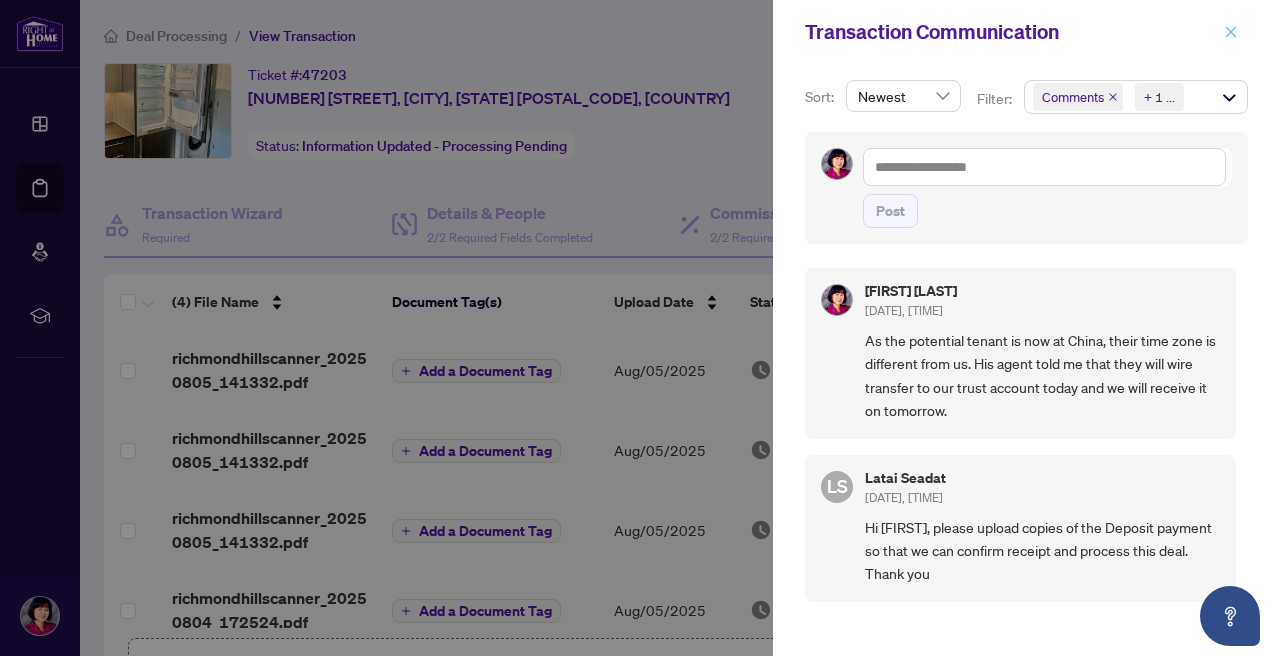 click 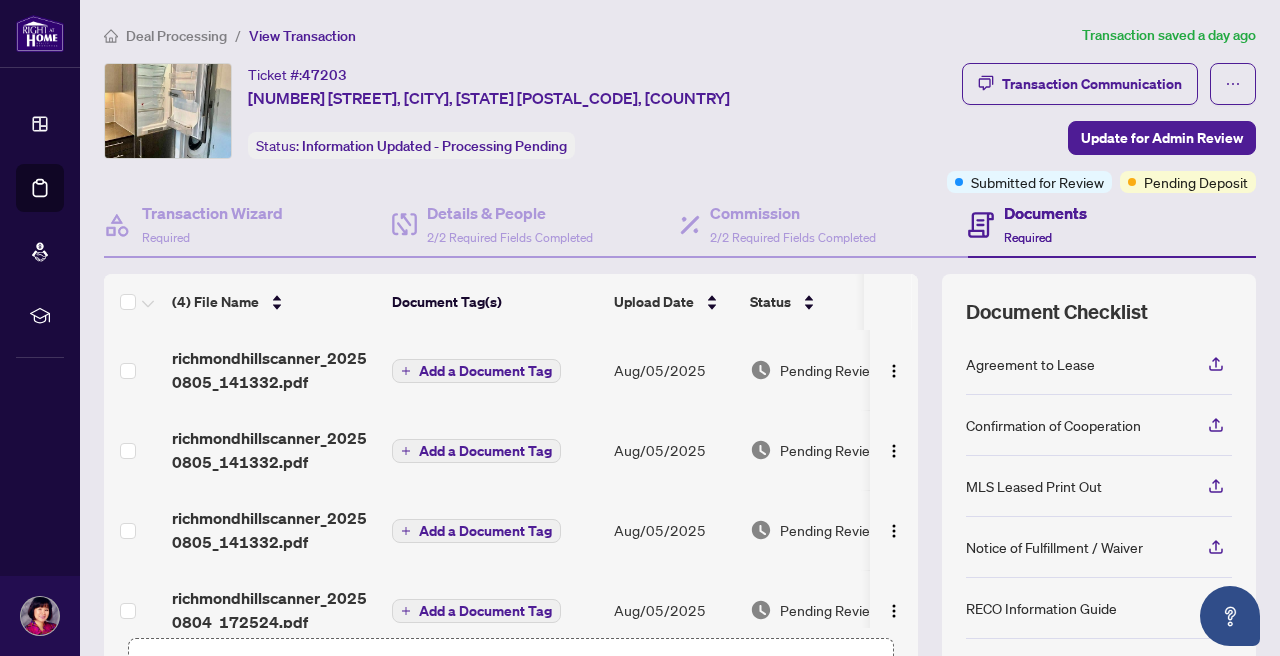 scroll, scrollTop: 0, scrollLeft: 0, axis: both 